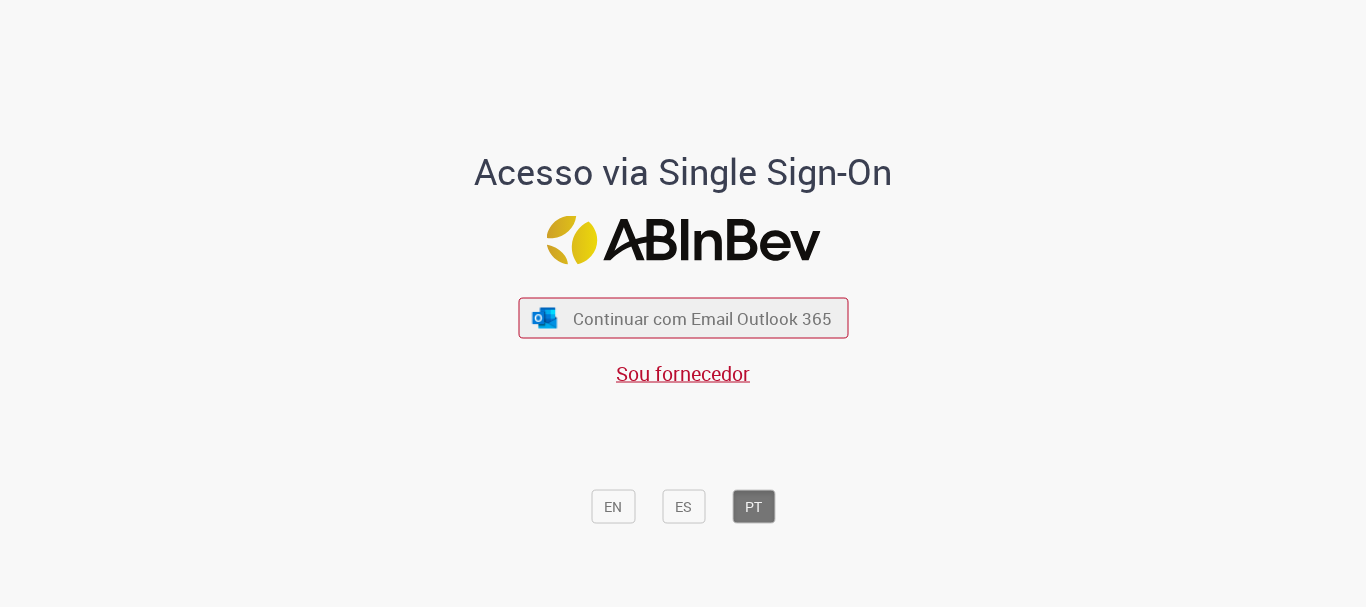 scroll, scrollTop: 0, scrollLeft: 0, axis: both 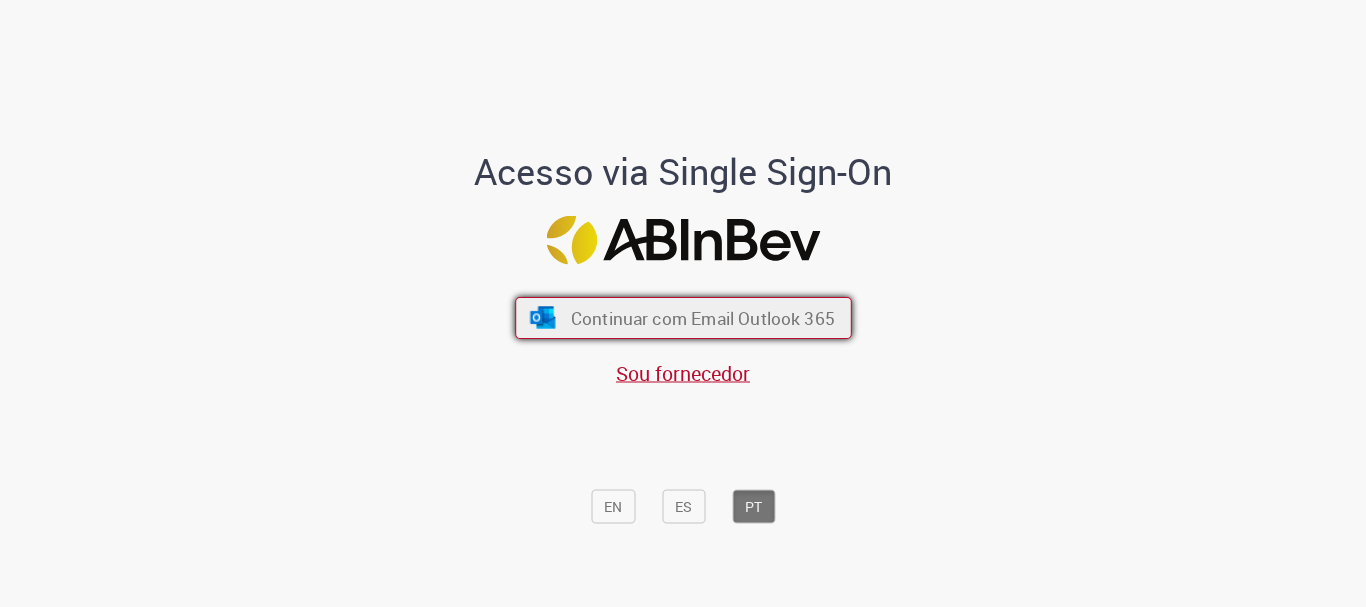 click on "Continuar com Email Outlook 365" at bounding box center (702, 318) 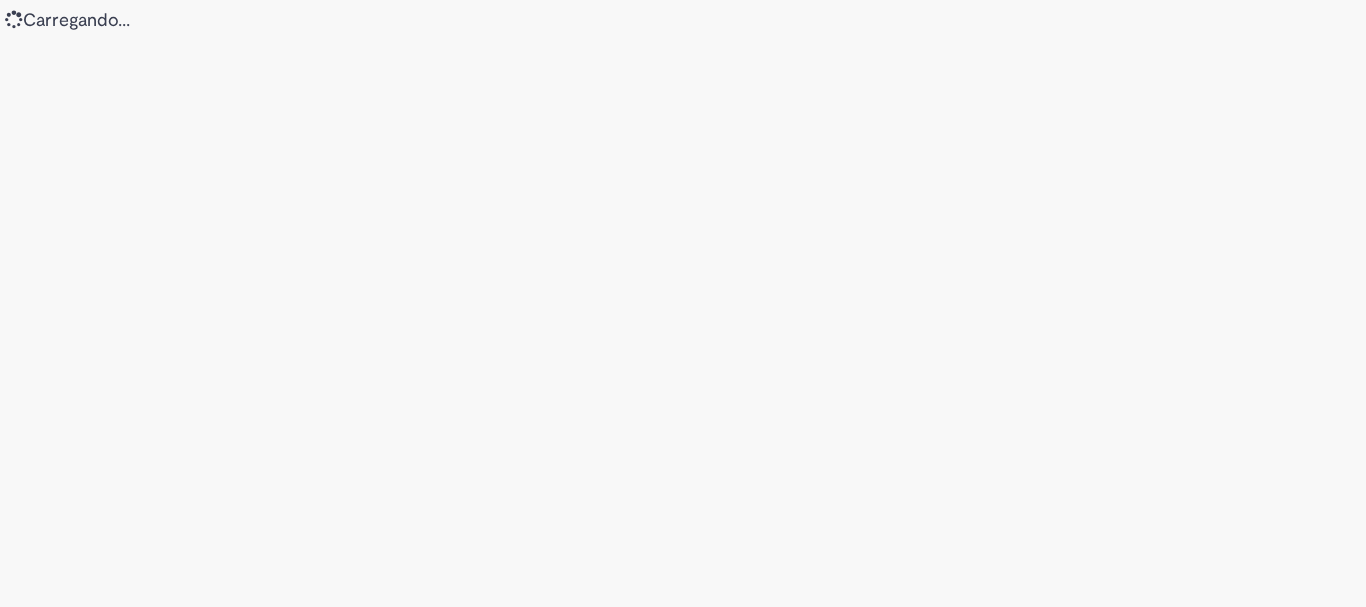 scroll, scrollTop: 0, scrollLeft: 0, axis: both 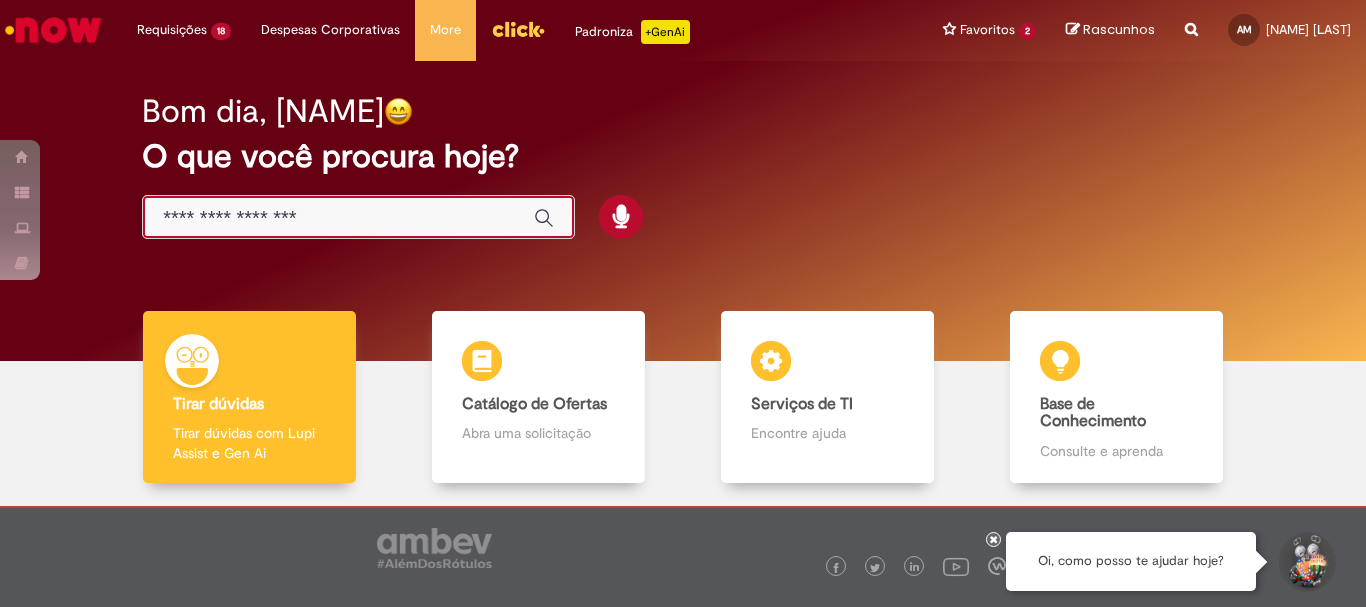 click at bounding box center [338, 218] 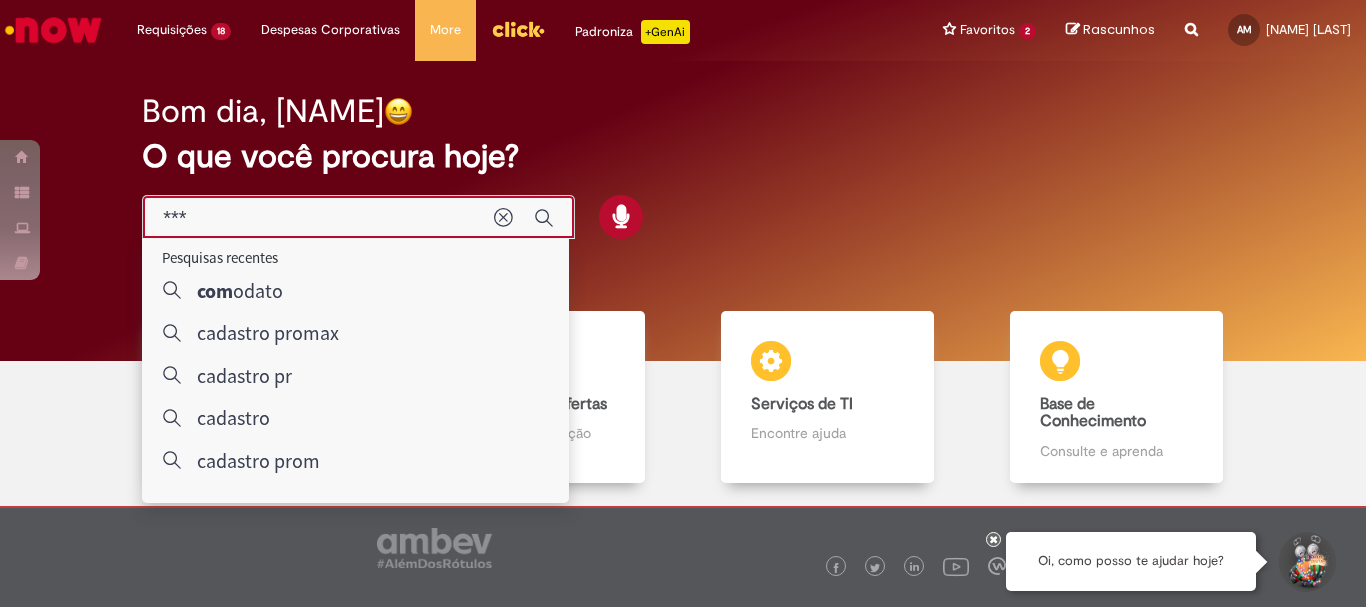 type on "****" 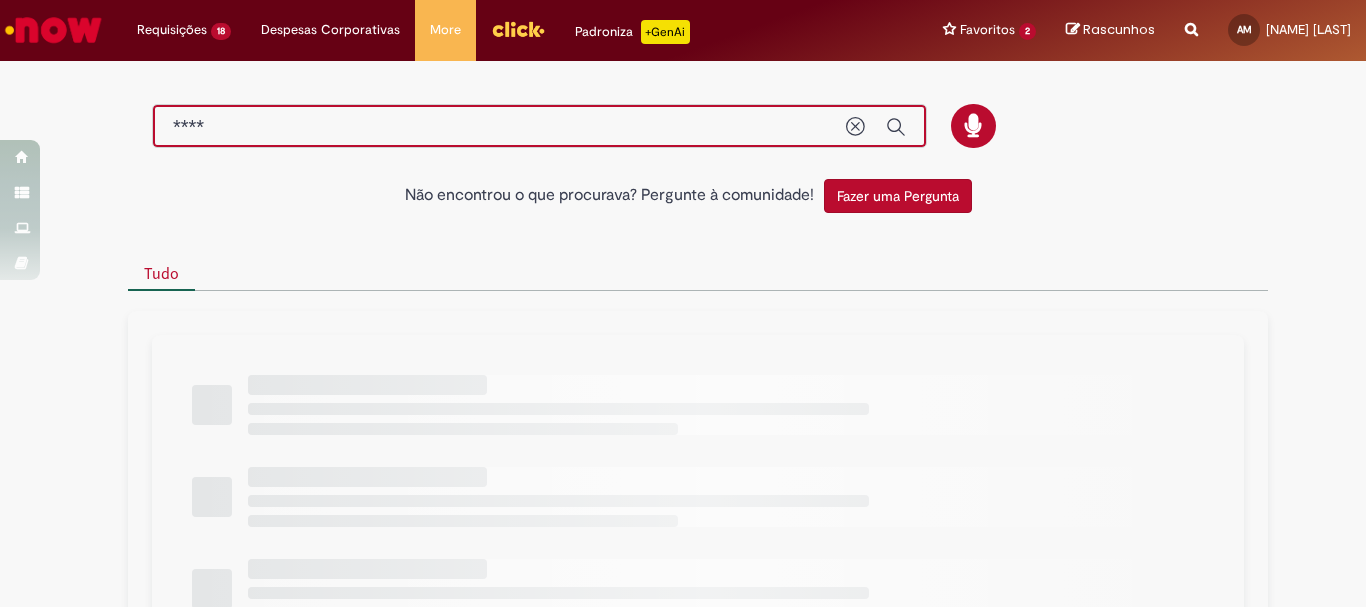 click on "****" at bounding box center (499, 127) 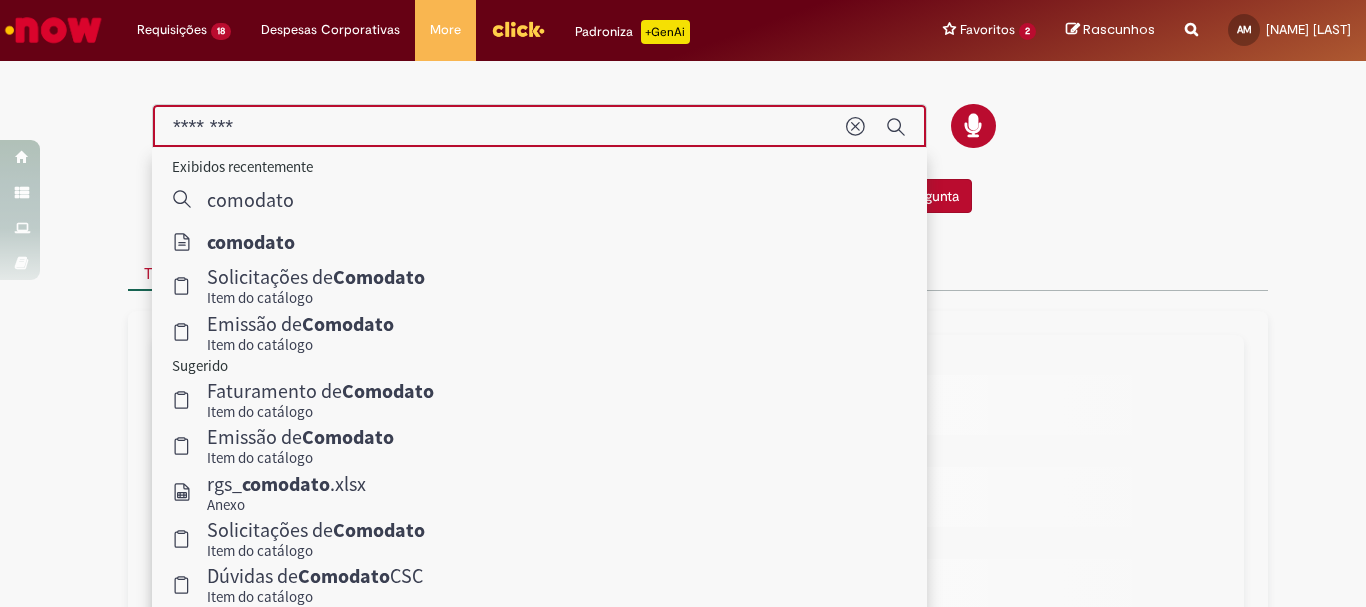 type on "********" 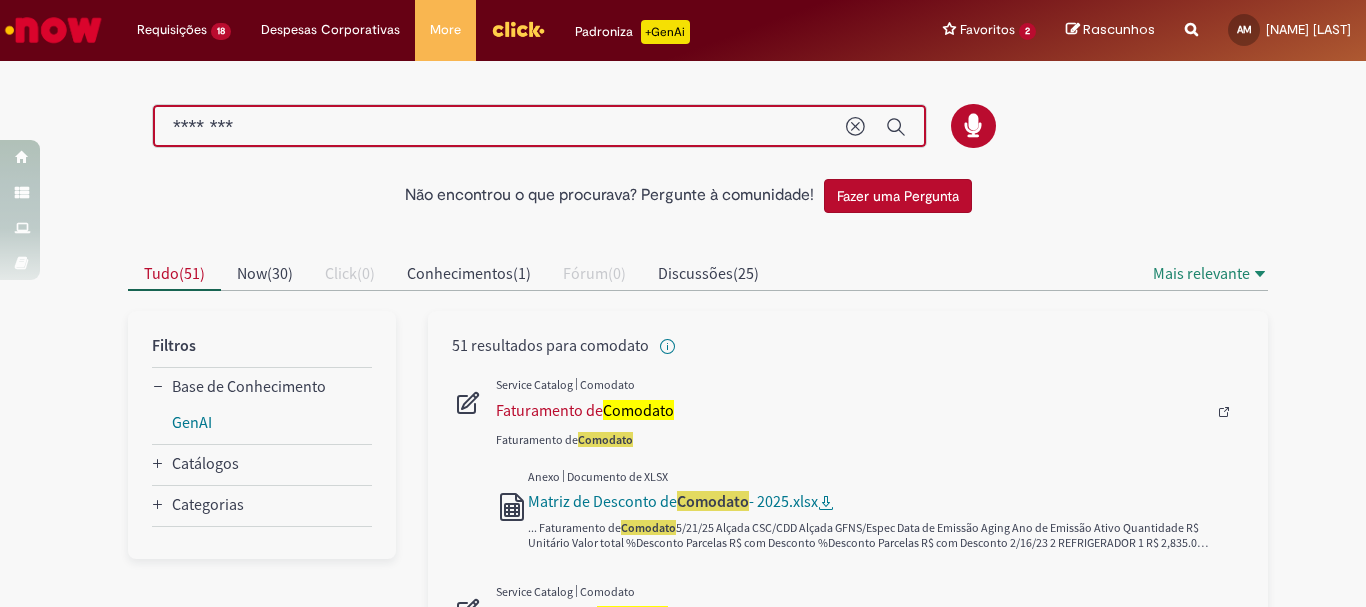 scroll, scrollTop: 200, scrollLeft: 0, axis: vertical 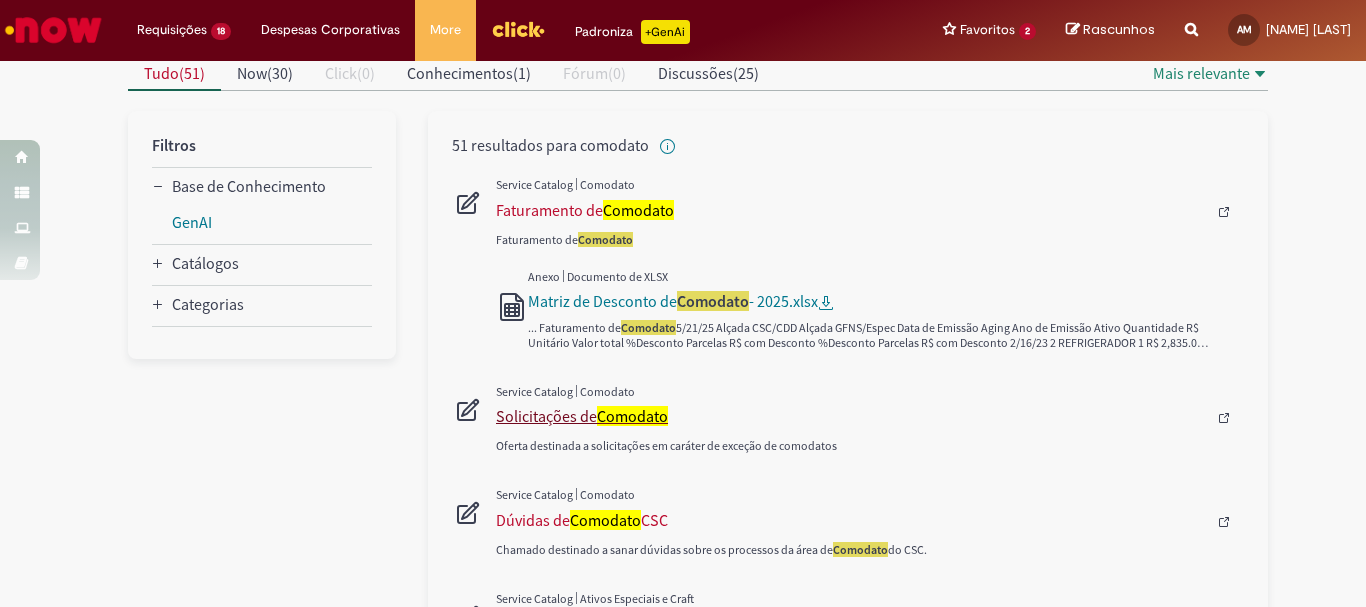 click on "Comodato" at bounding box center [632, 416] 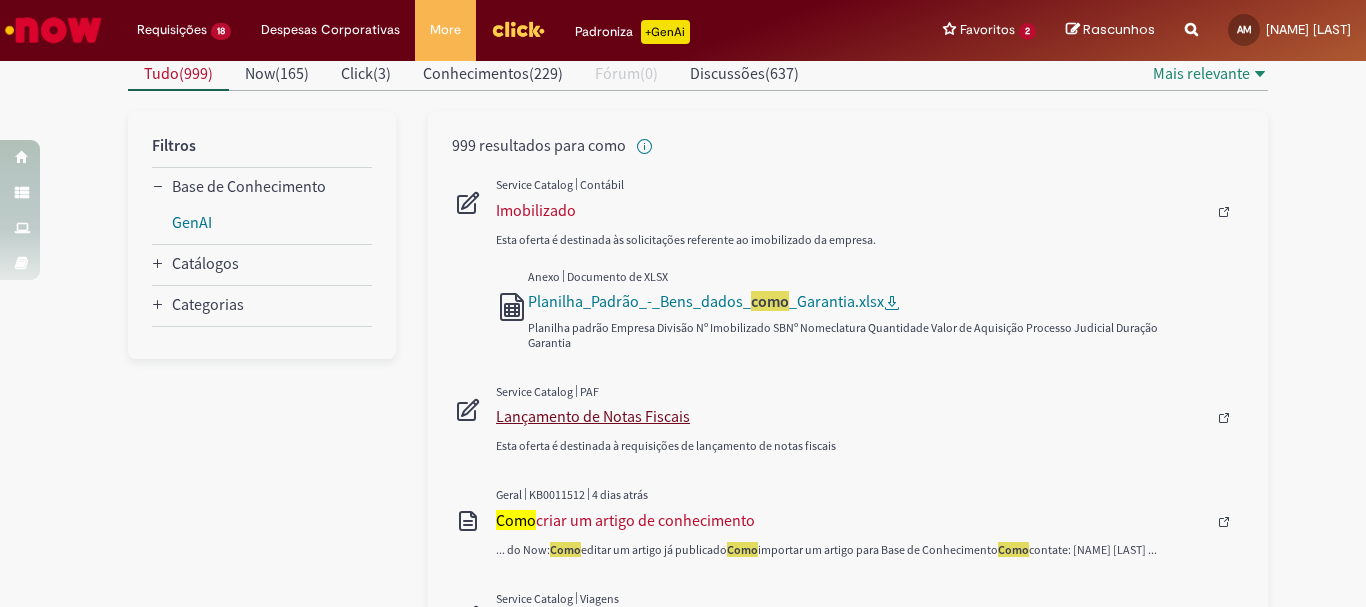 type 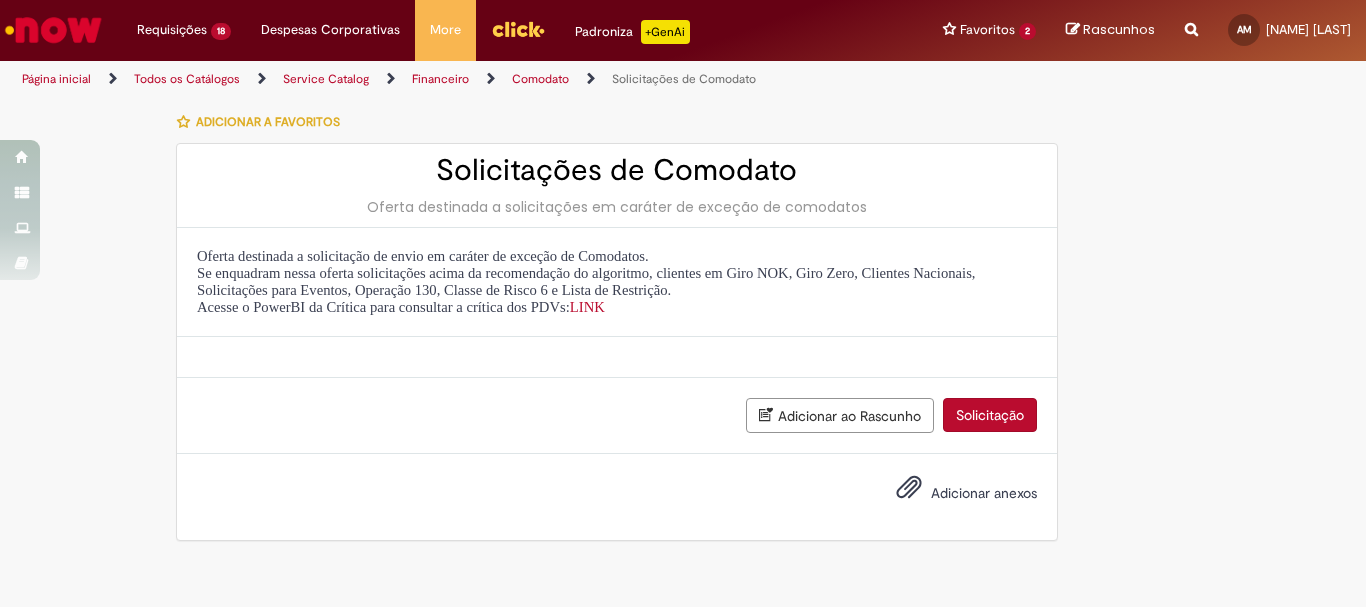 scroll, scrollTop: 0, scrollLeft: 0, axis: both 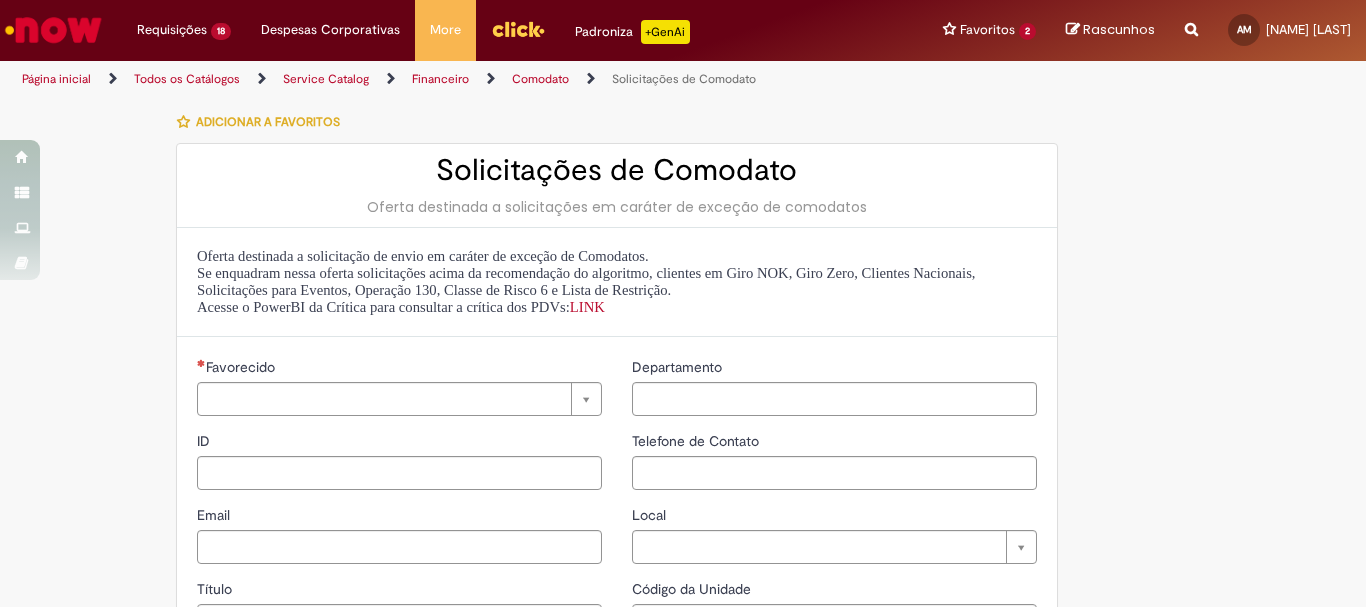 type on "********" 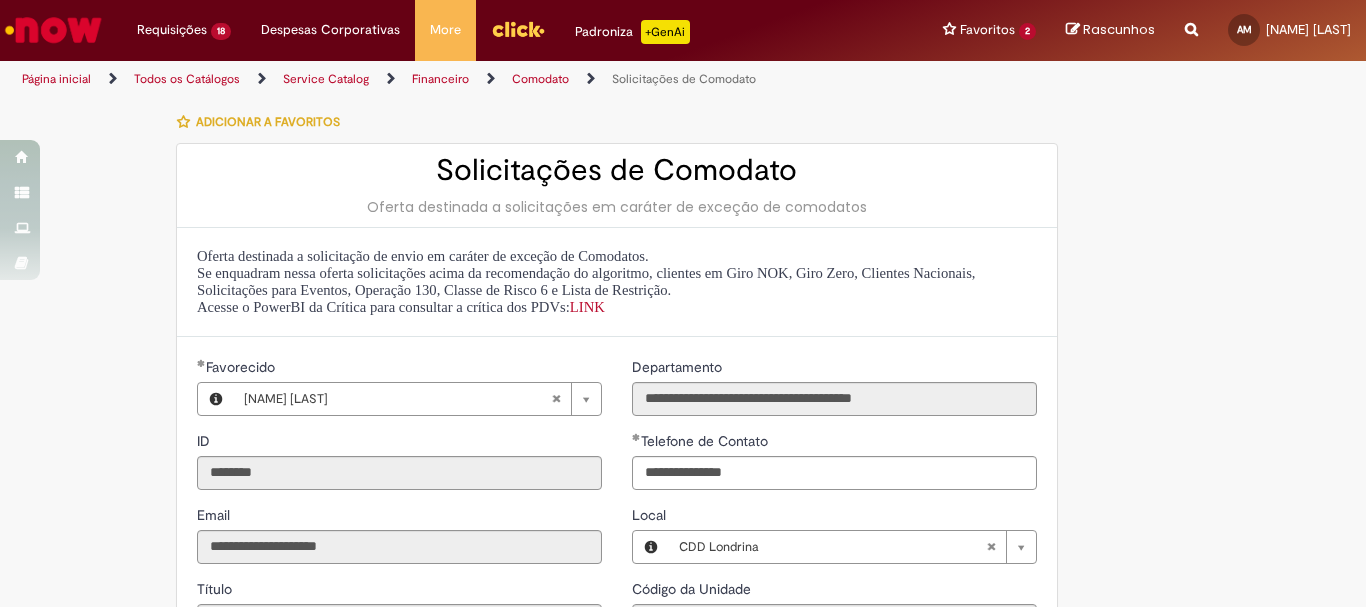 type on "**********" 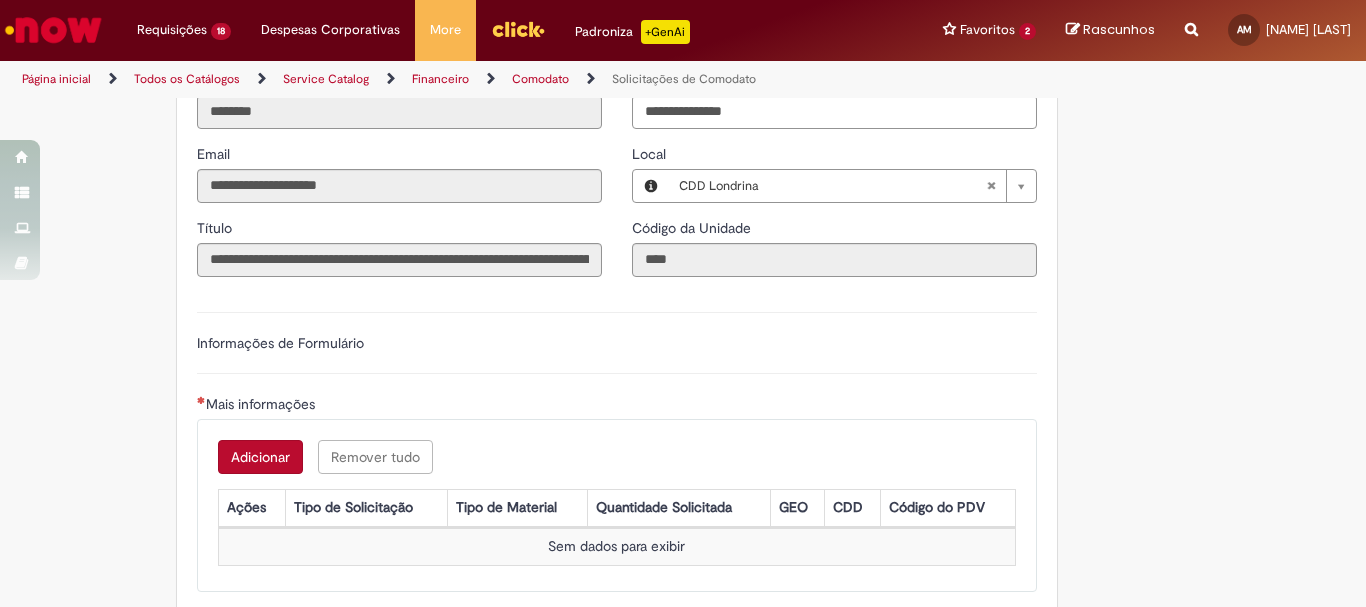 type on "**********" 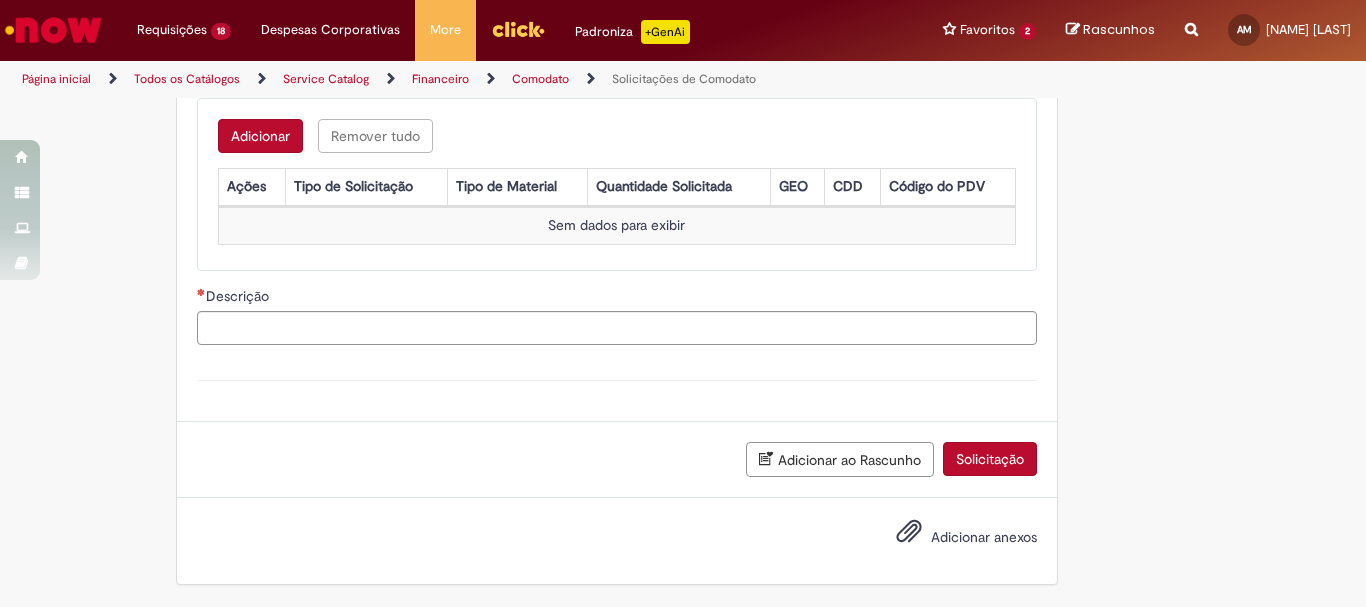 scroll, scrollTop: 390, scrollLeft: 0, axis: vertical 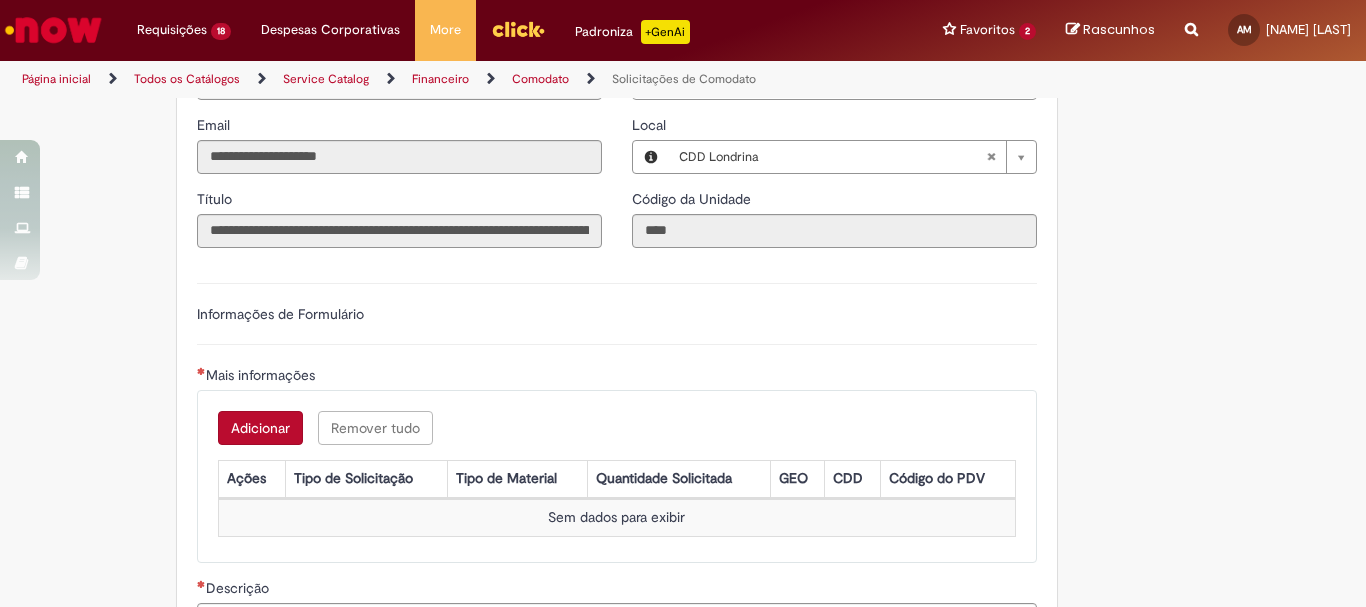 click on "Adicionar" at bounding box center [260, 428] 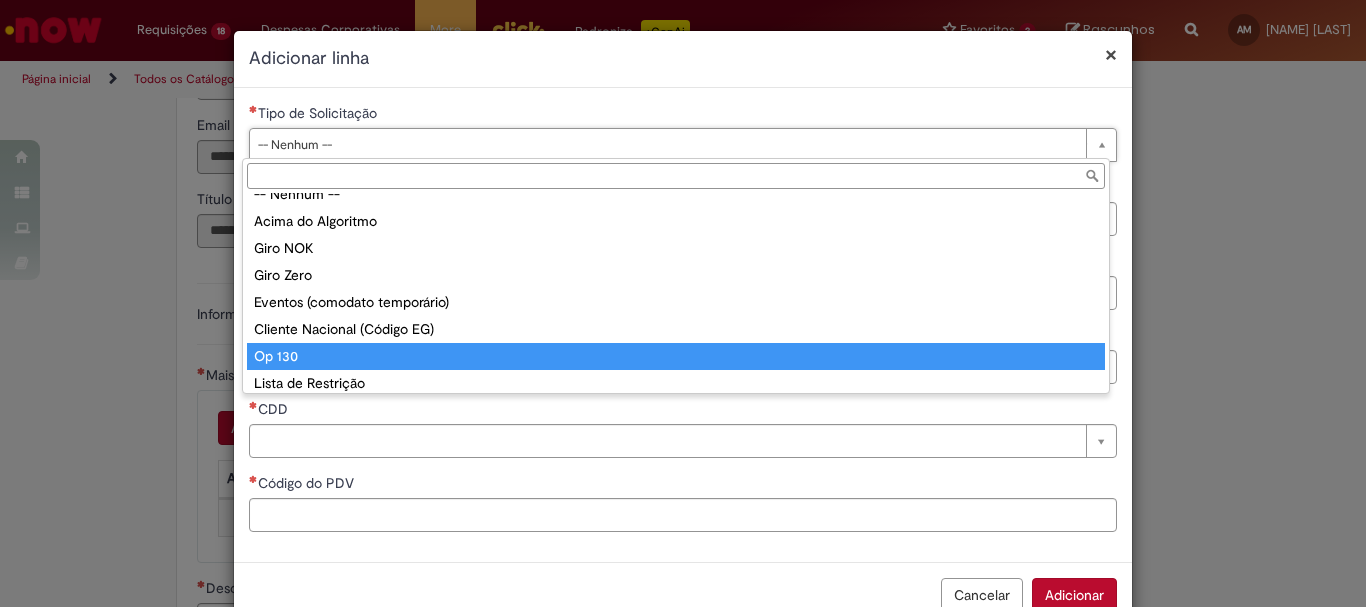 scroll, scrollTop: 51, scrollLeft: 0, axis: vertical 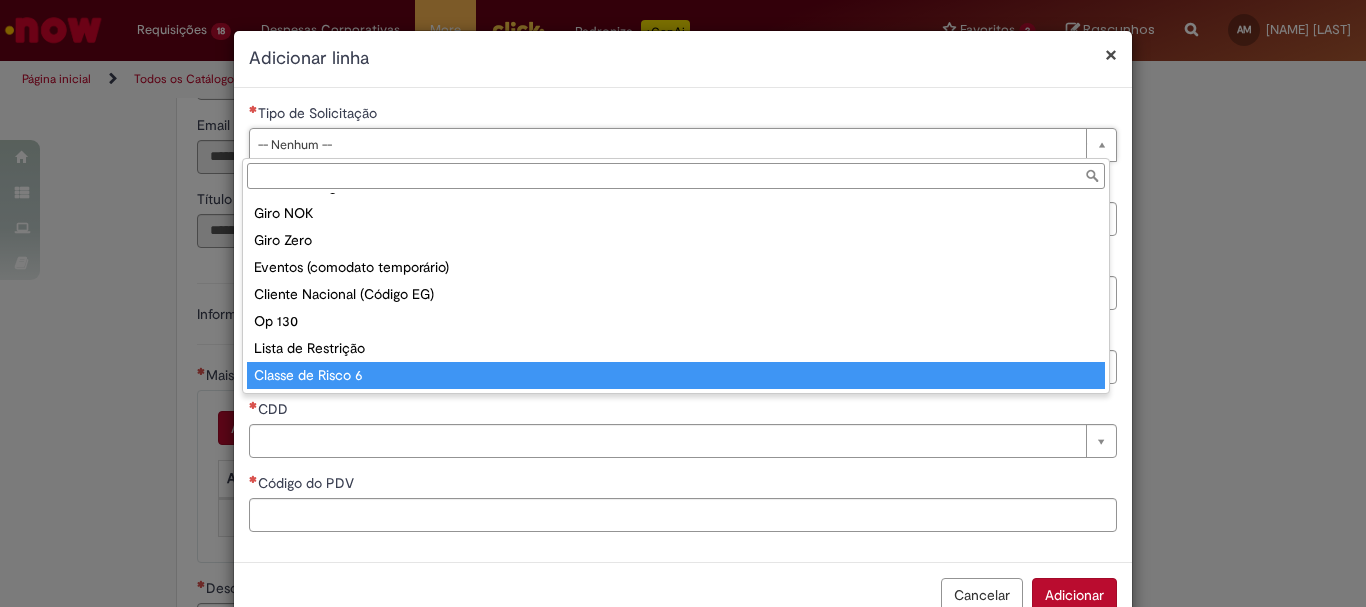 type on "**********" 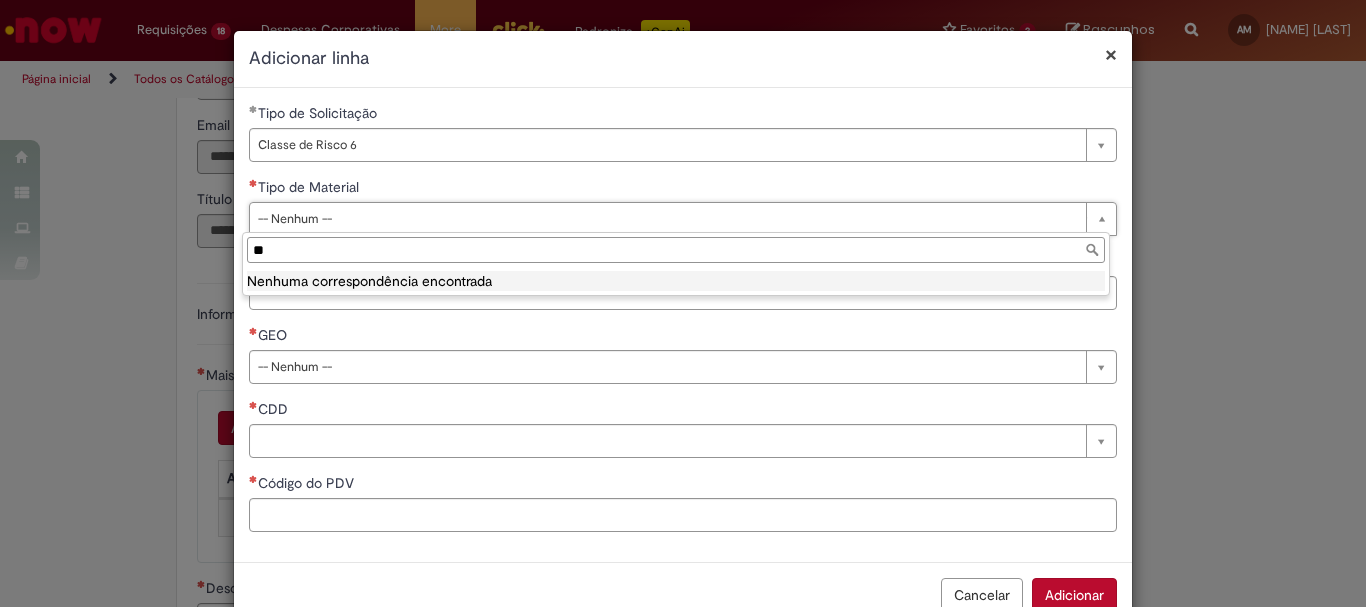 type on "*" 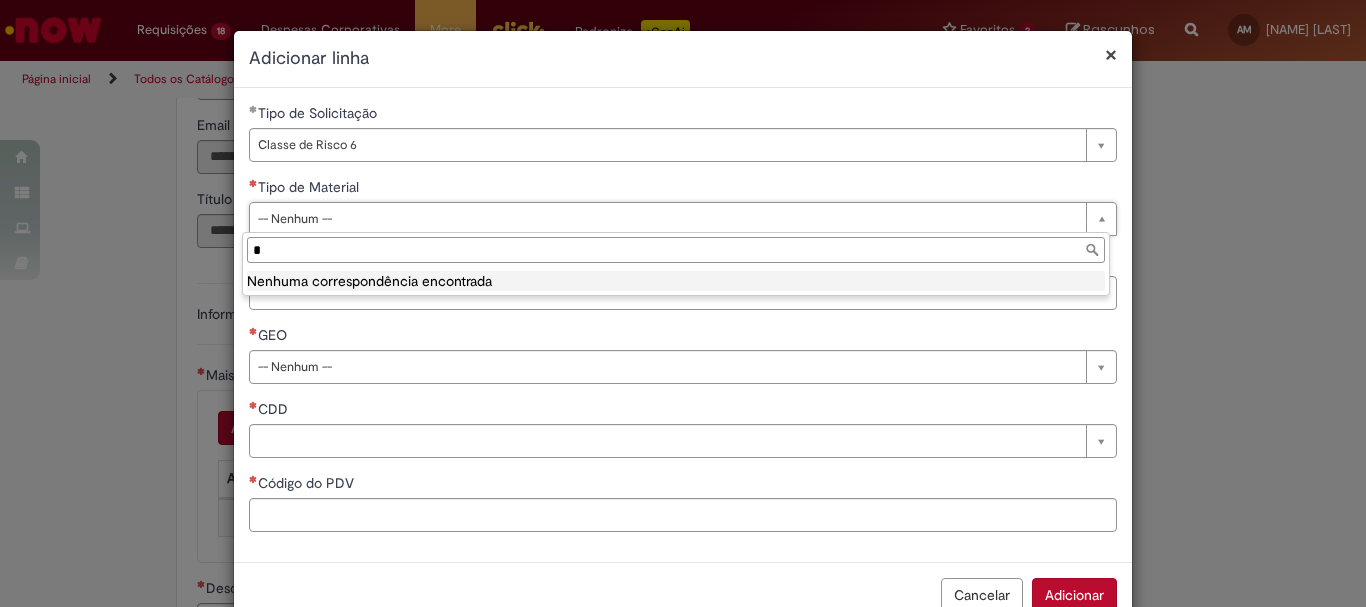 type 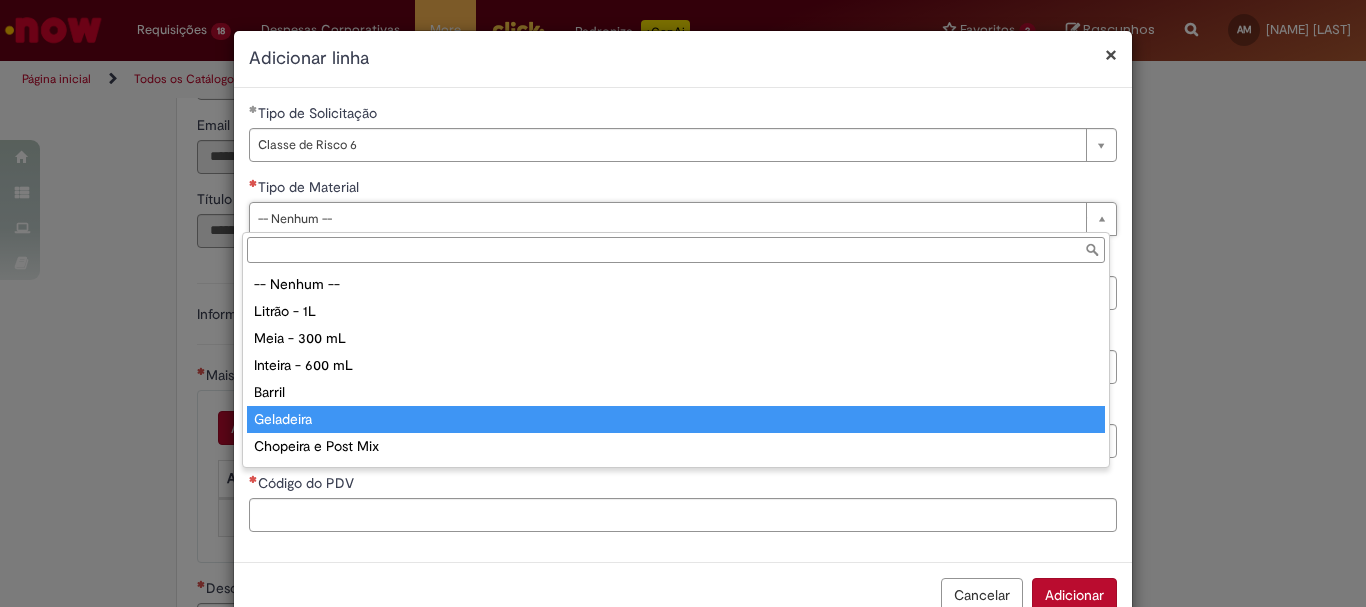 type on "*********" 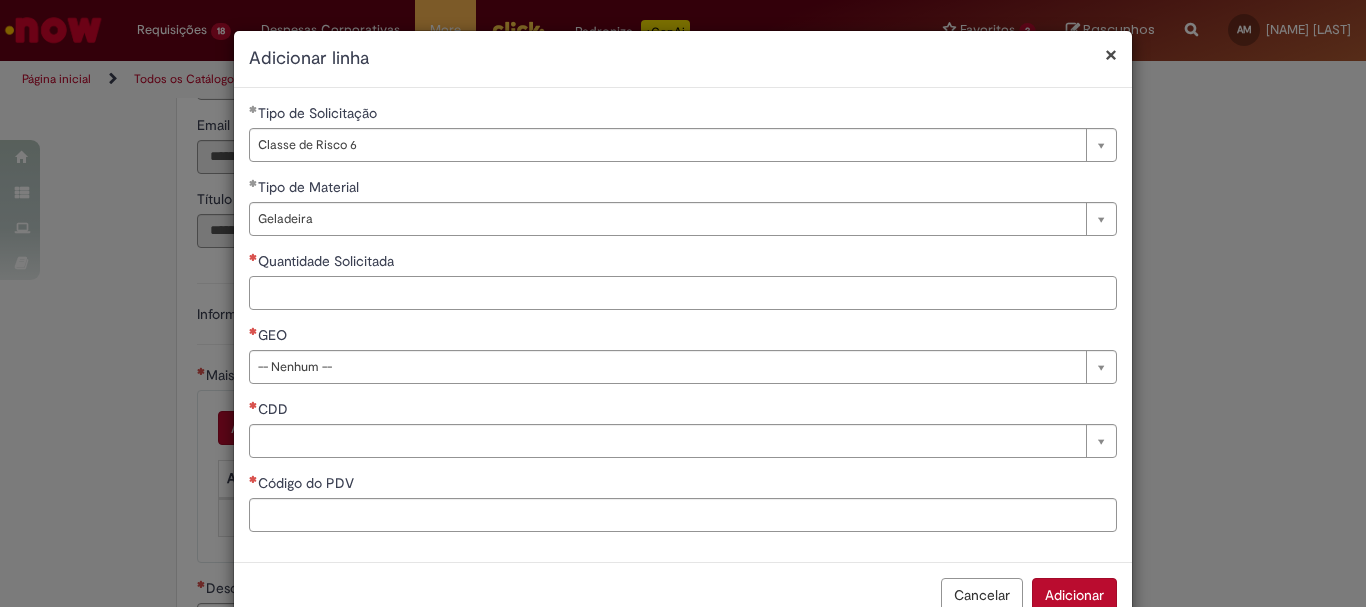 click on "Quantidade Solicitada" at bounding box center (683, 293) 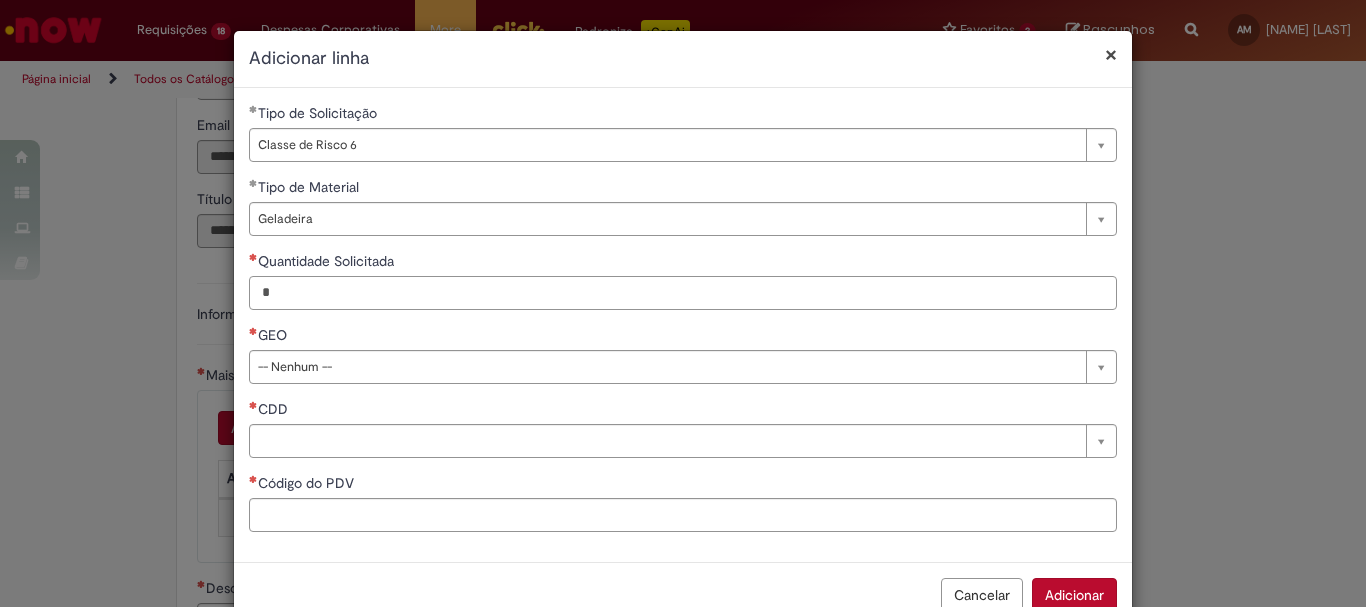 type on "*" 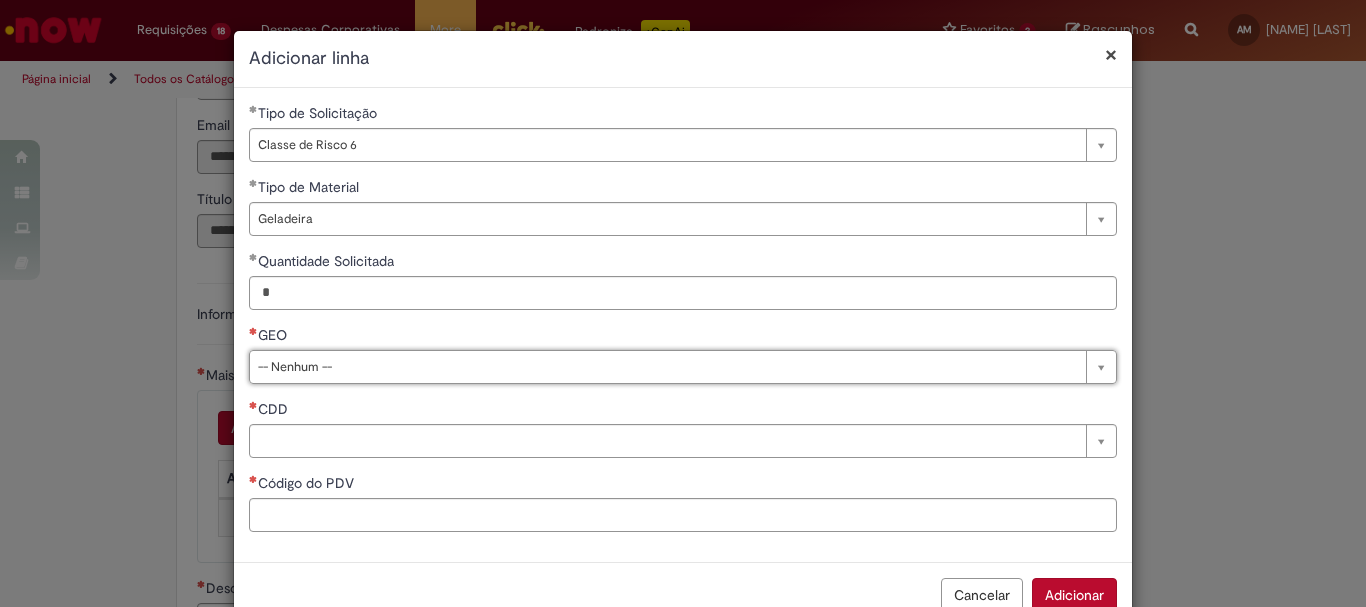 type 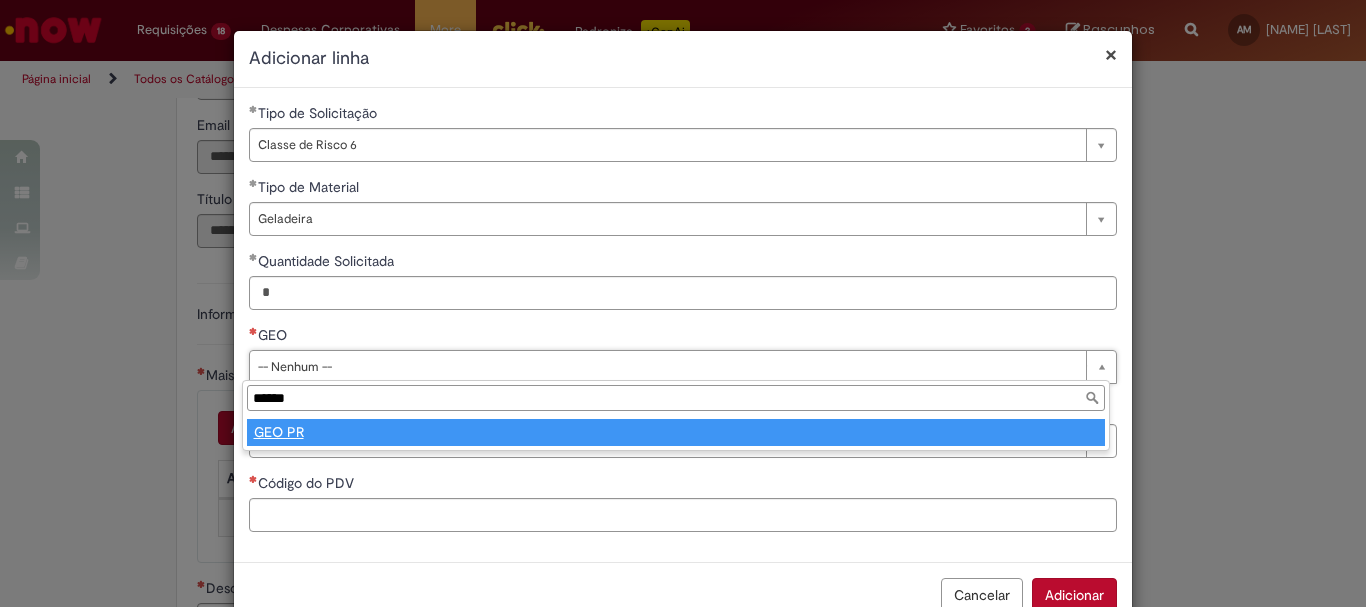 type on "******" 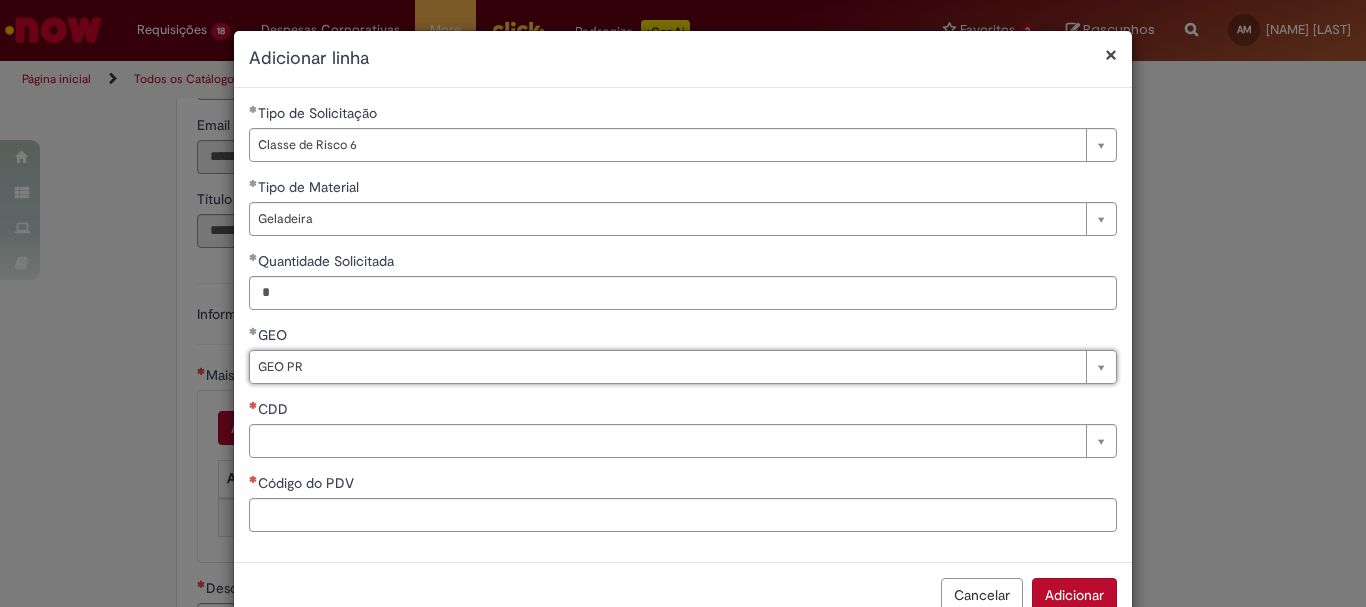 click on "CDD" at bounding box center (683, 411) 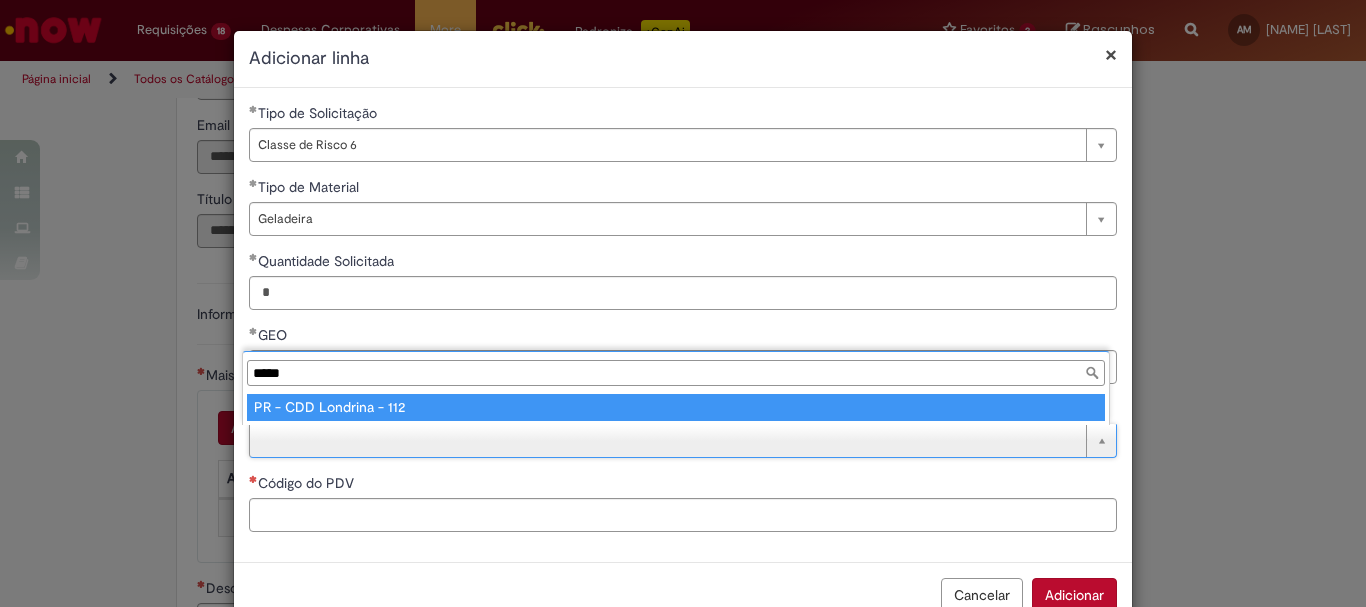 type on "*****" 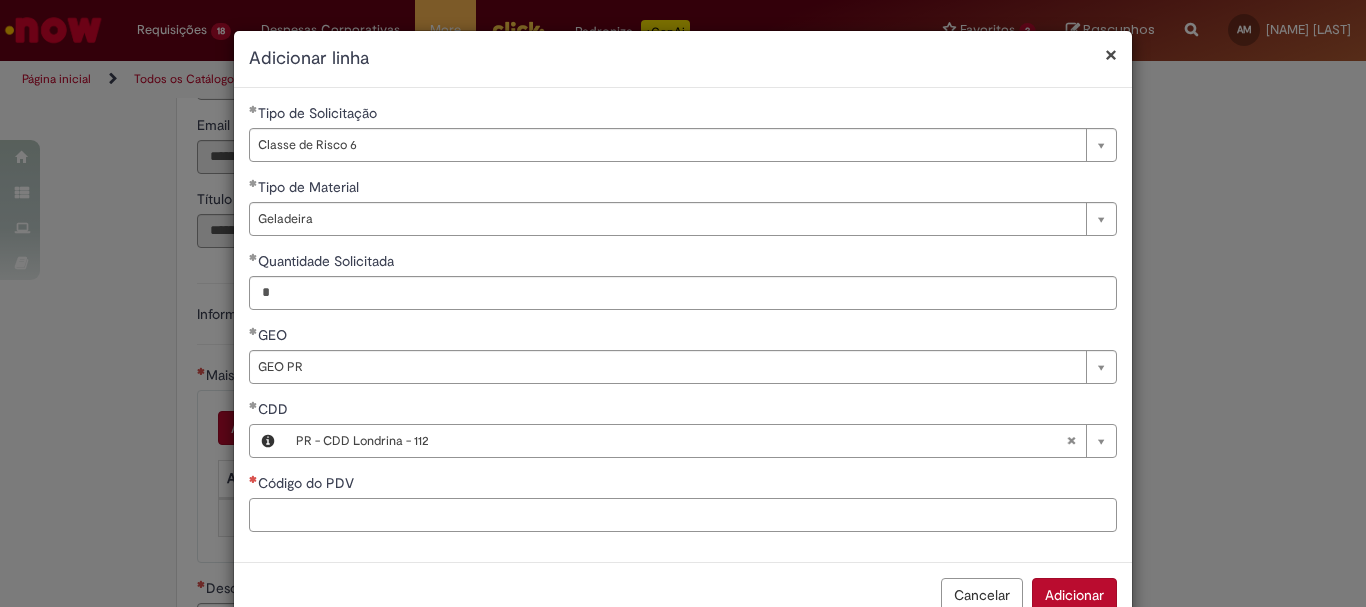 click on "Código do PDV" at bounding box center (683, 515) 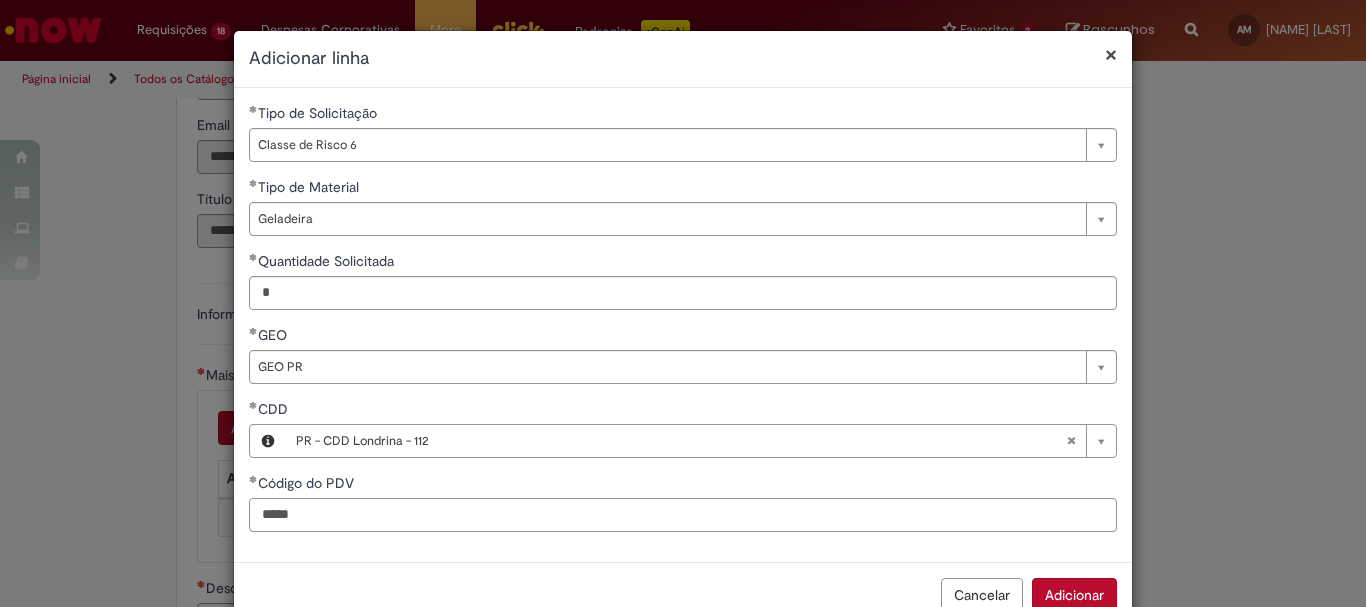 type on "*****" 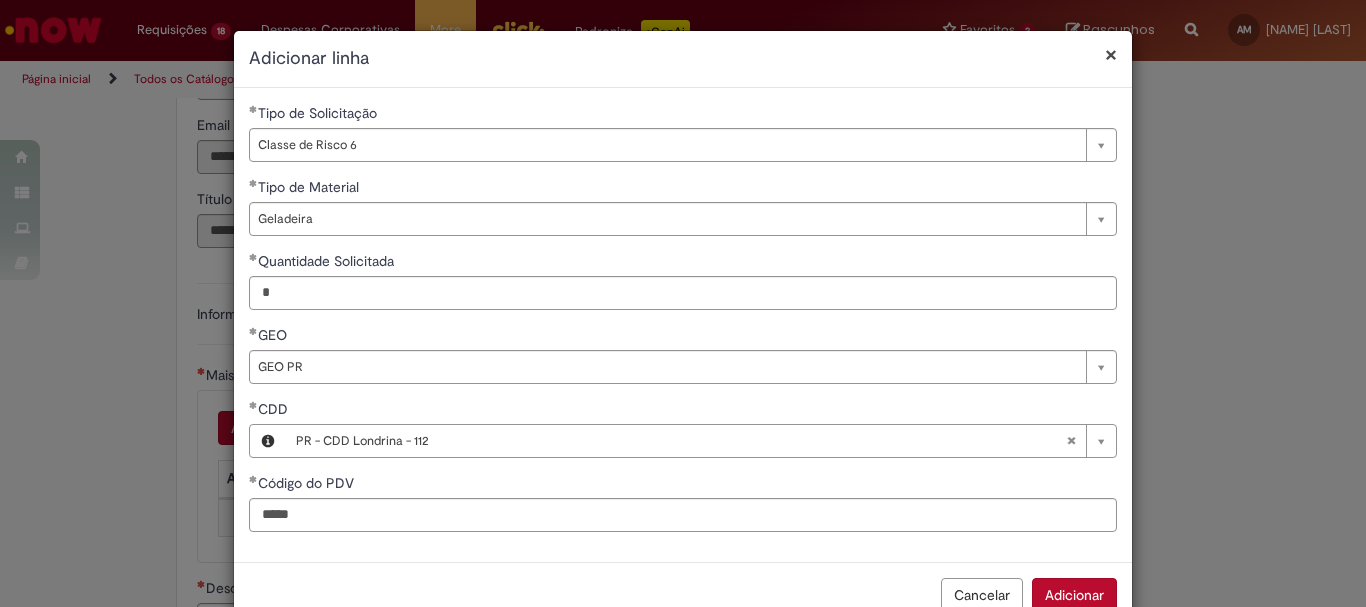 type 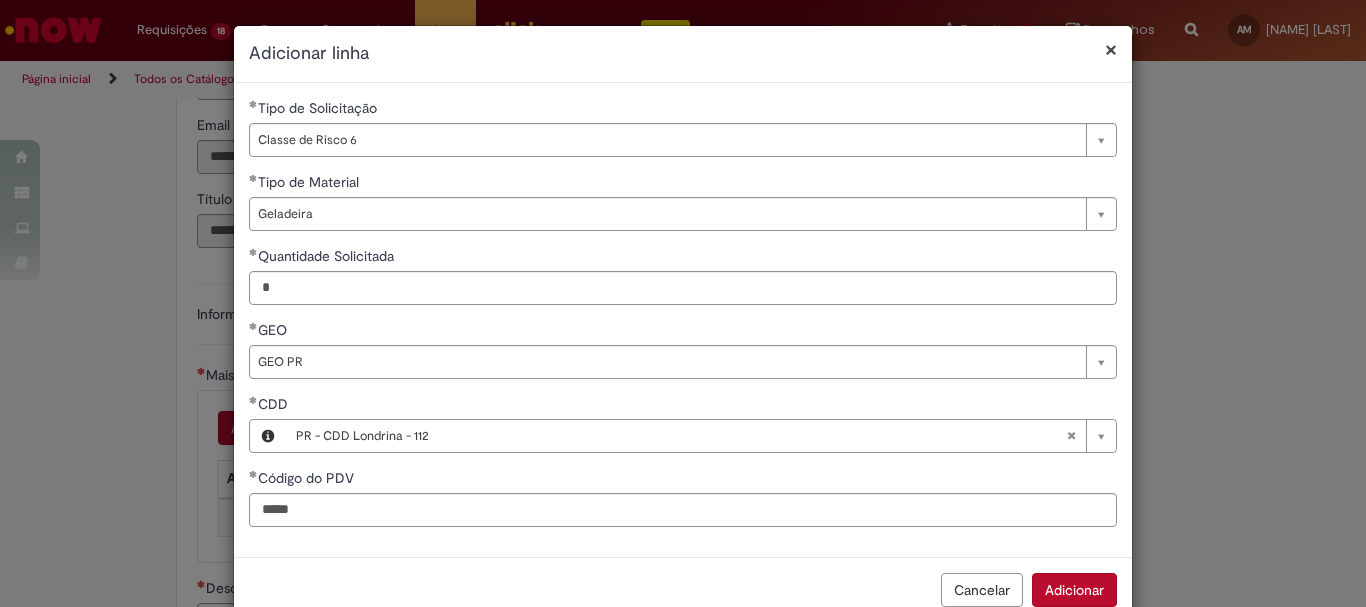 click on "Adicionar" at bounding box center [1074, 590] 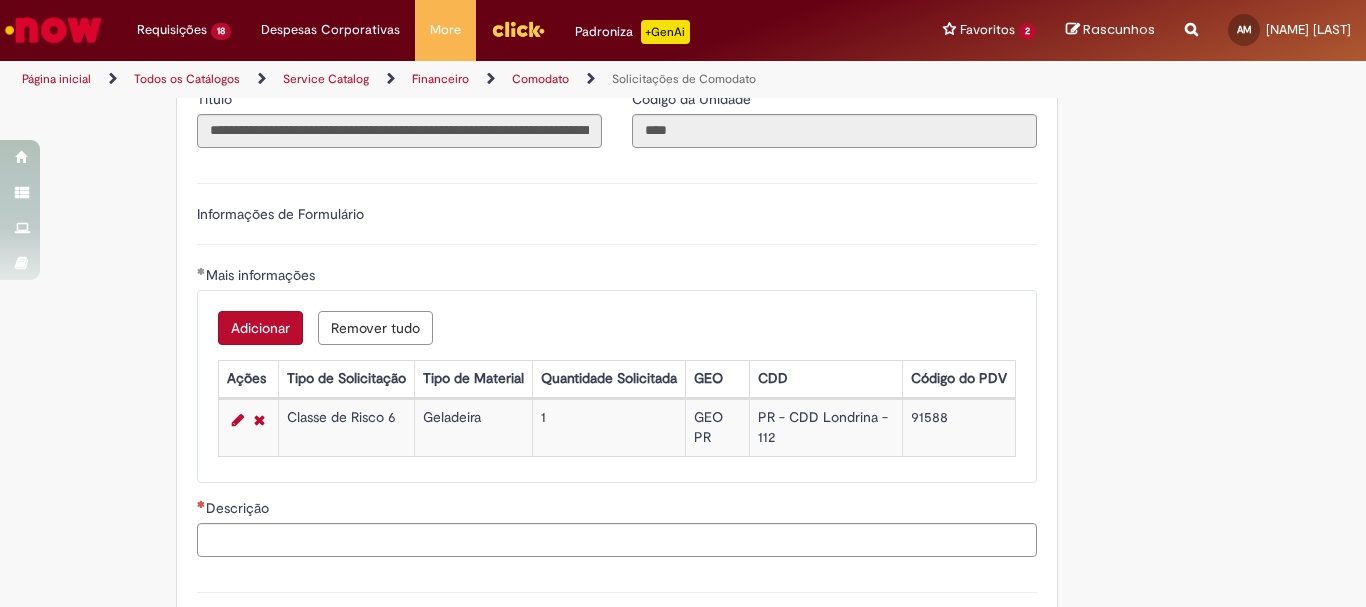 scroll, scrollTop: 690, scrollLeft: 0, axis: vertical 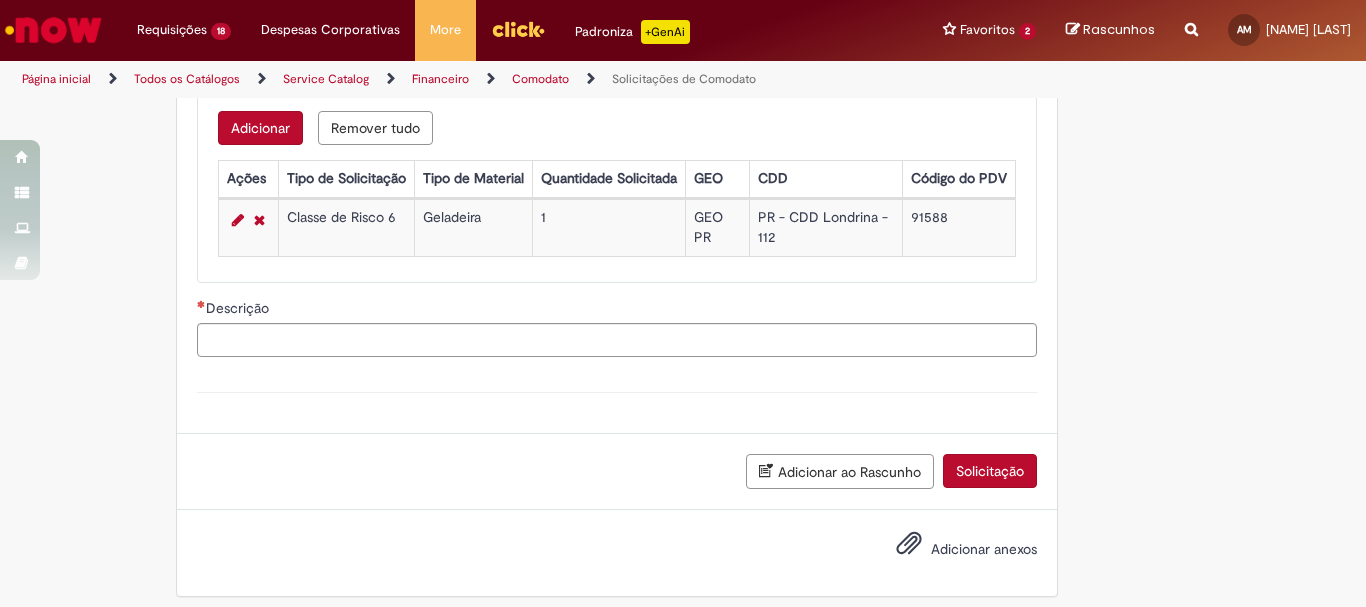 click on "Adicionar anexos" at bounding box center (984, 549) 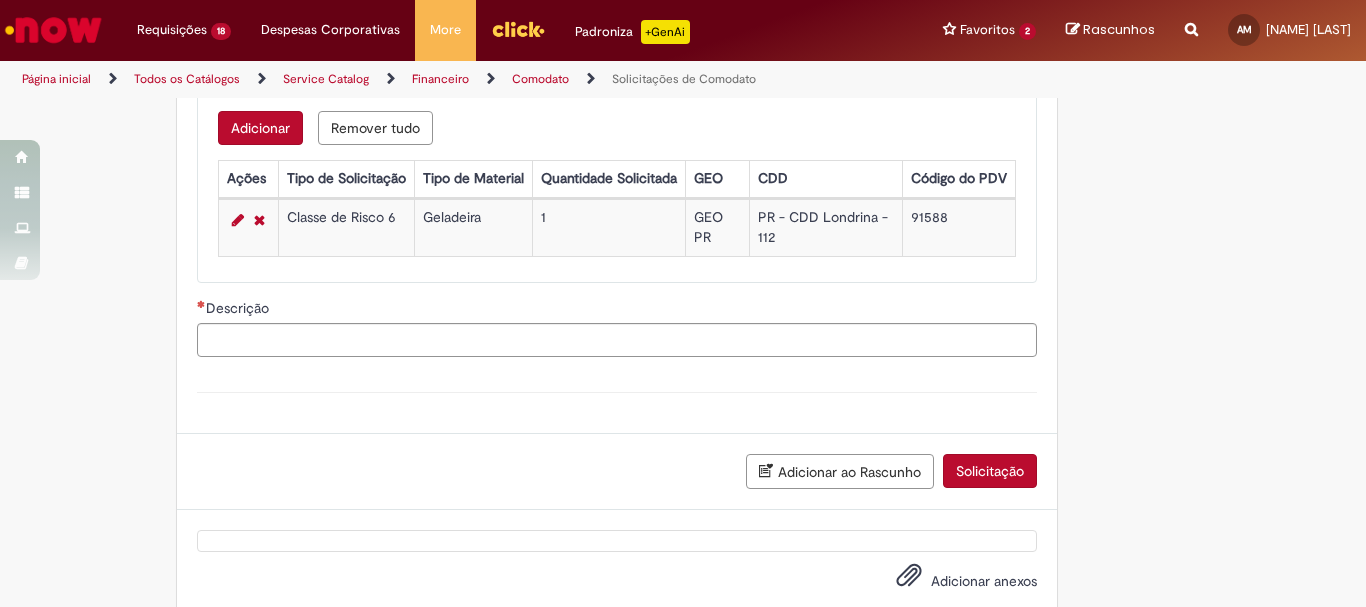 click on "**********" at bounding box center (617, 167) 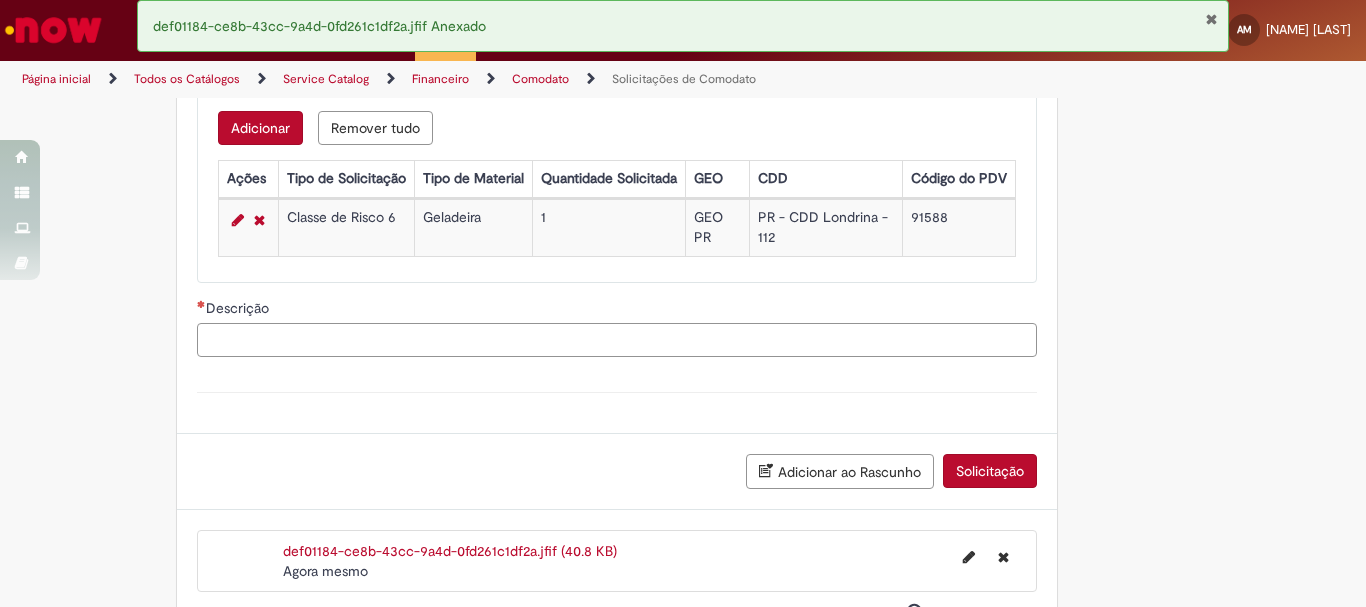 click on "Descrição" at bounding box center (617, 340) 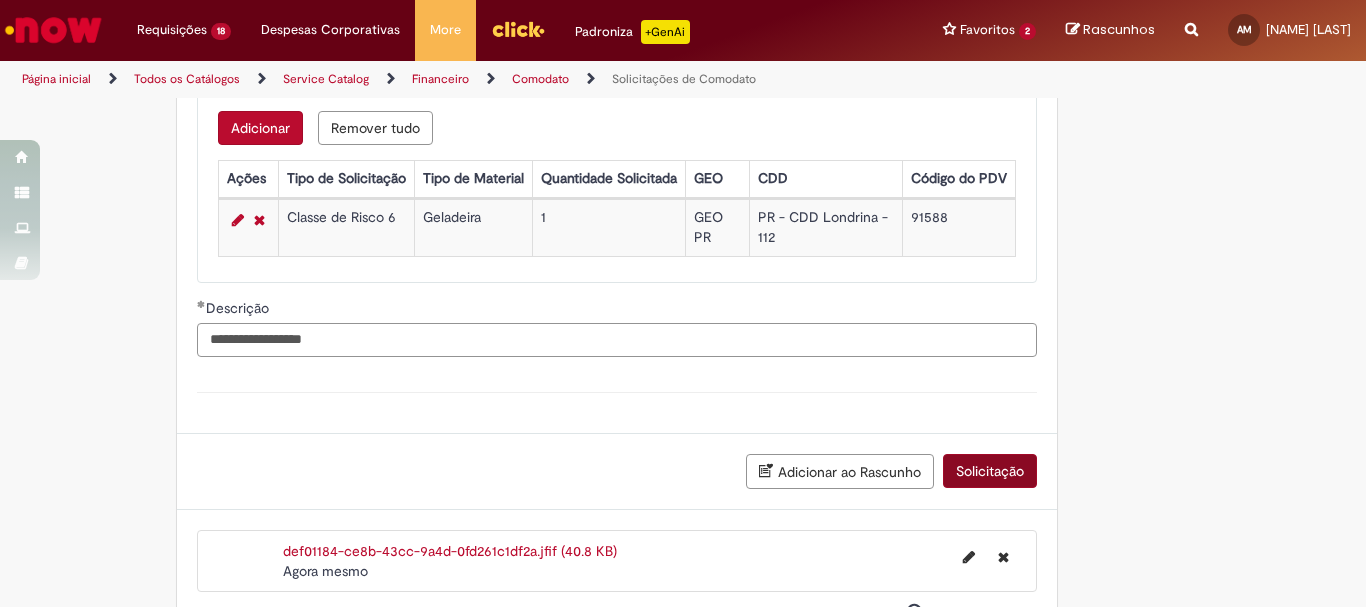 type on "**********" 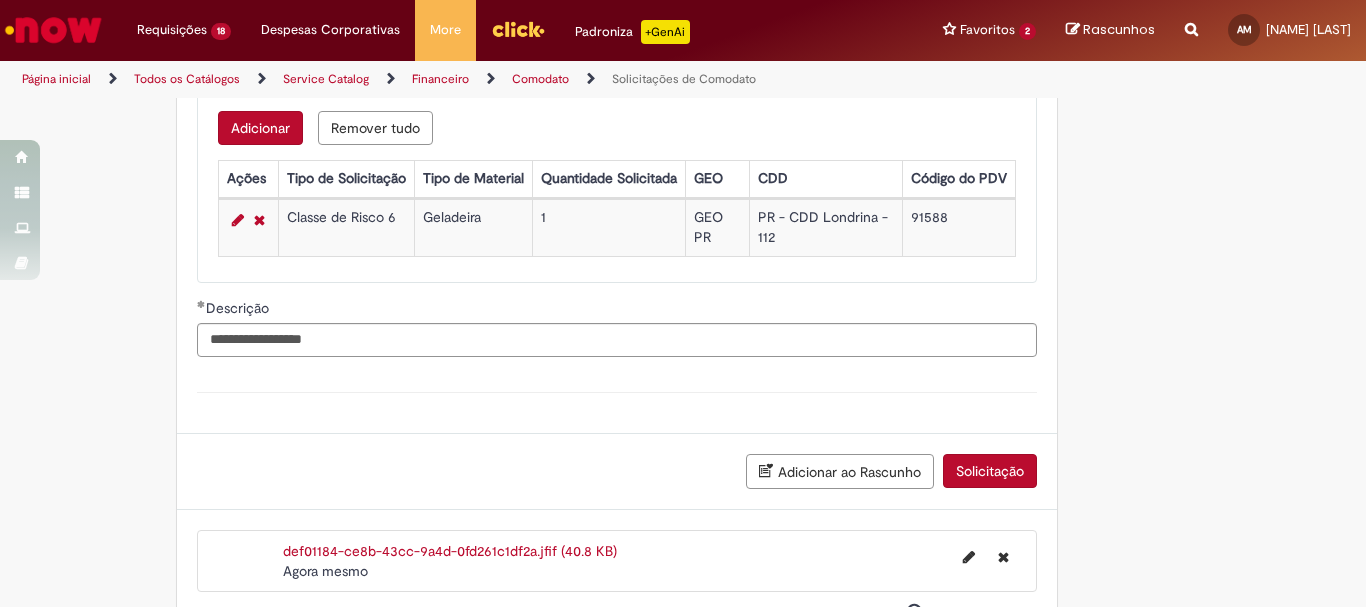 click on "Solicitação" at bounding box center (990, 471) 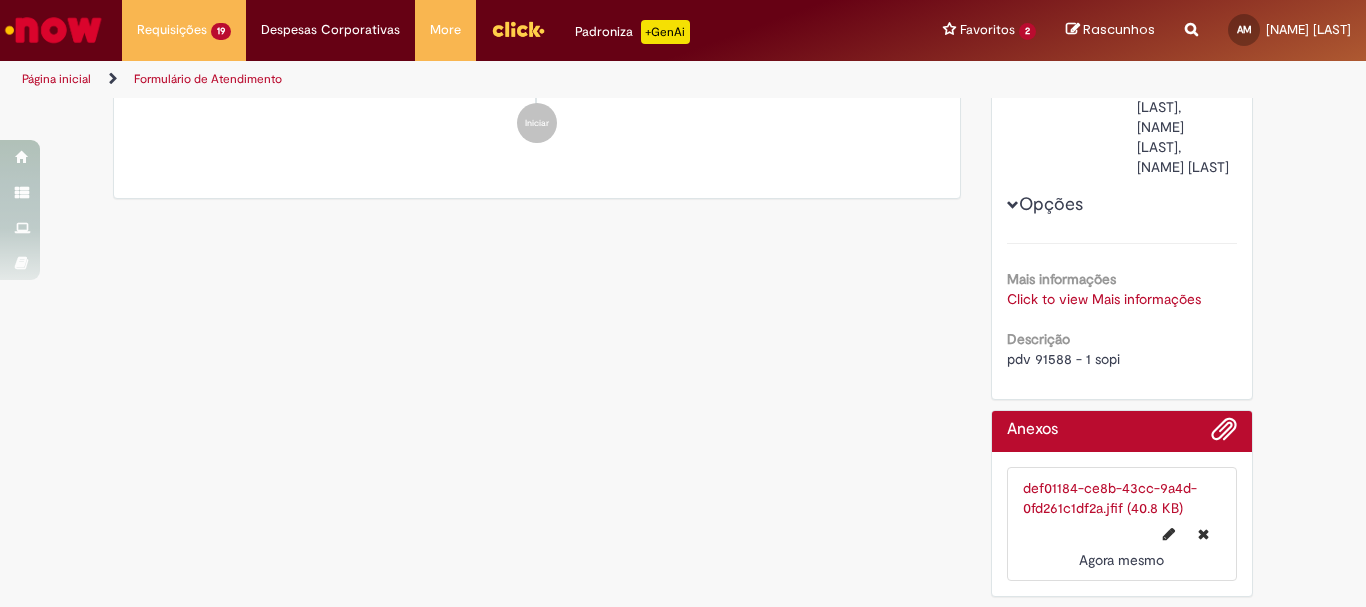 scroll, scrollTop: 0, scrollLeft: 0, axis: both 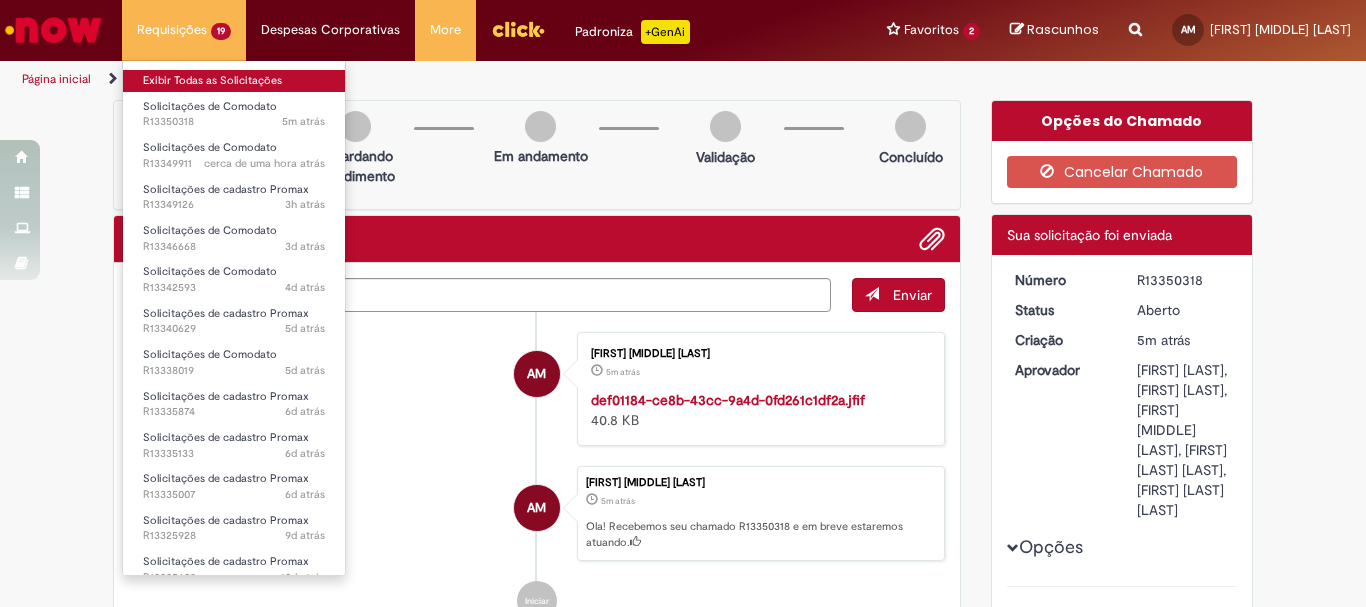 click on "Exibir Todas as Solicitações" at bounding box center [234, 81] 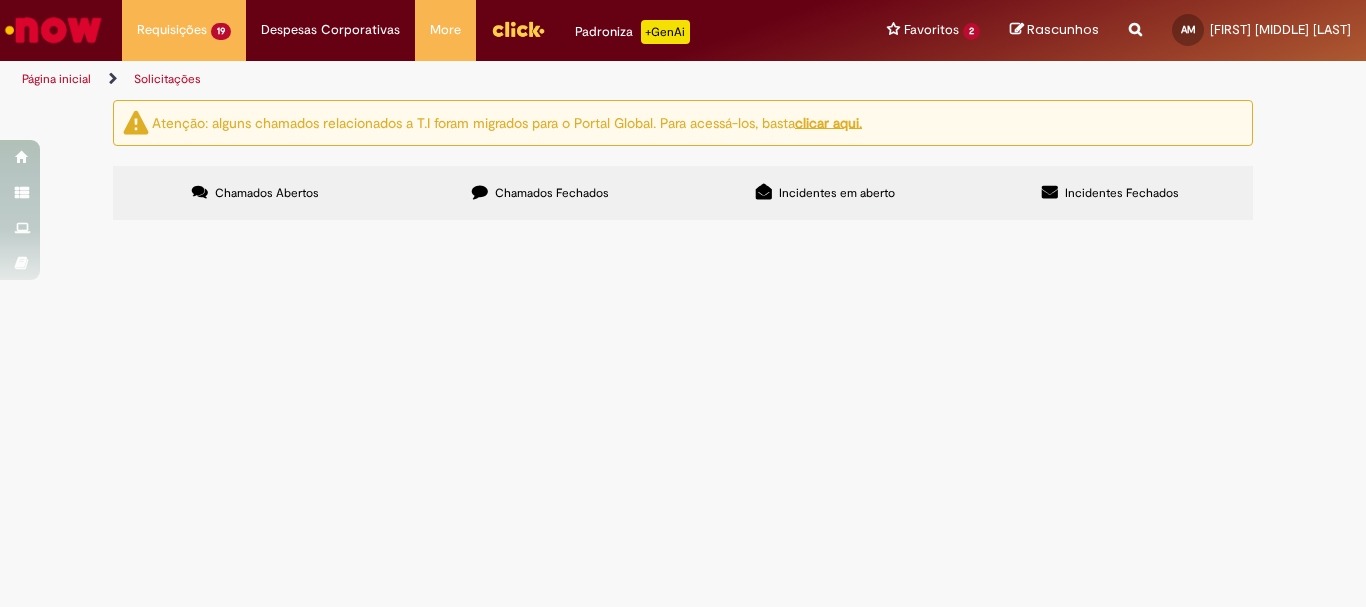 click on "Em Tratamento" at bounding box center [0, 0] 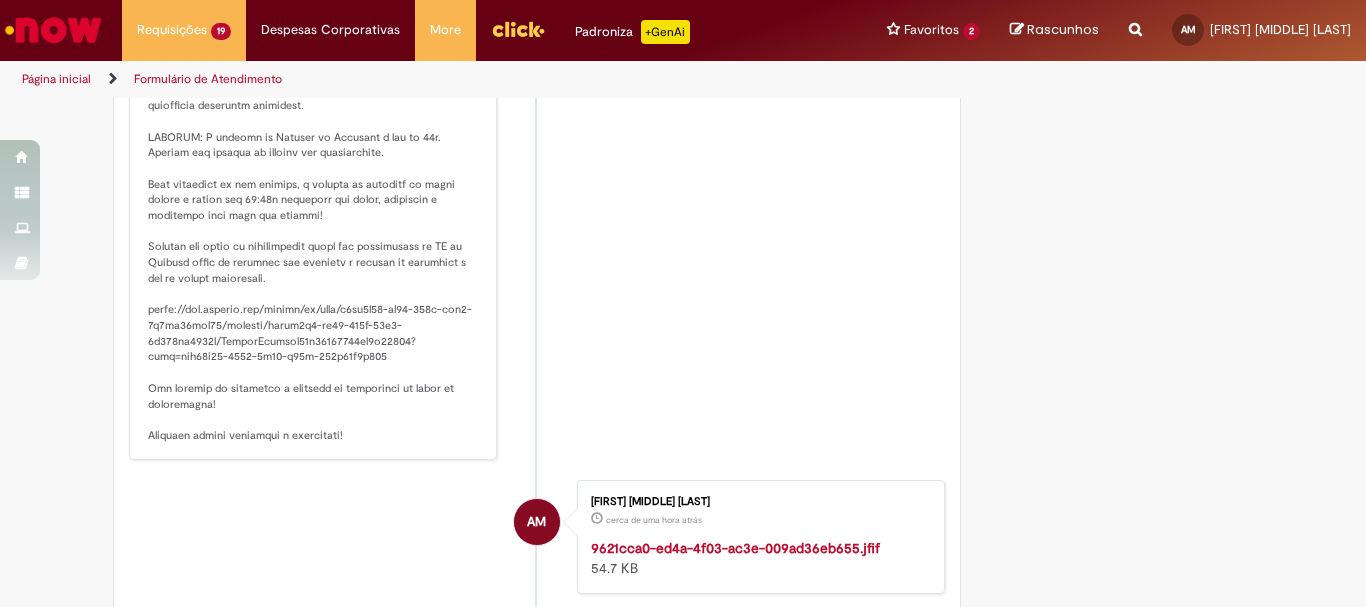 scroll, scrollTop: 400, scrollLeft: 0, axis: vertical 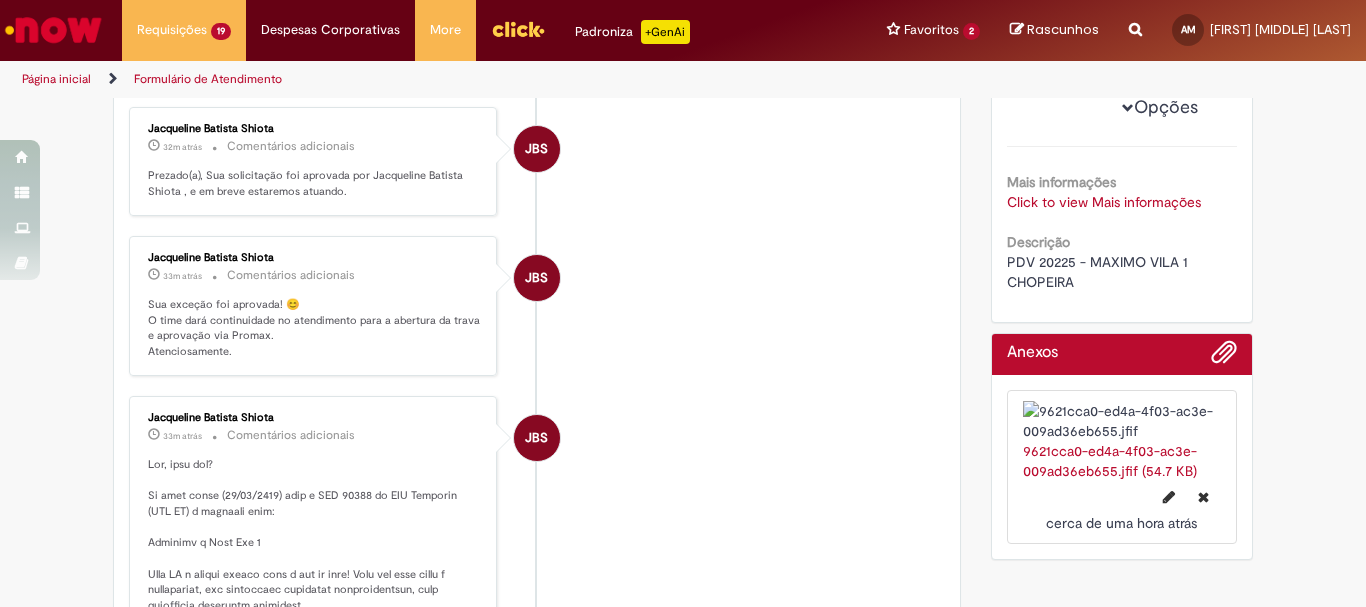 click on "PDV 20225 - MAXIMO VILA 1 CHOPEIRA" at bounding box center [1099, 272] 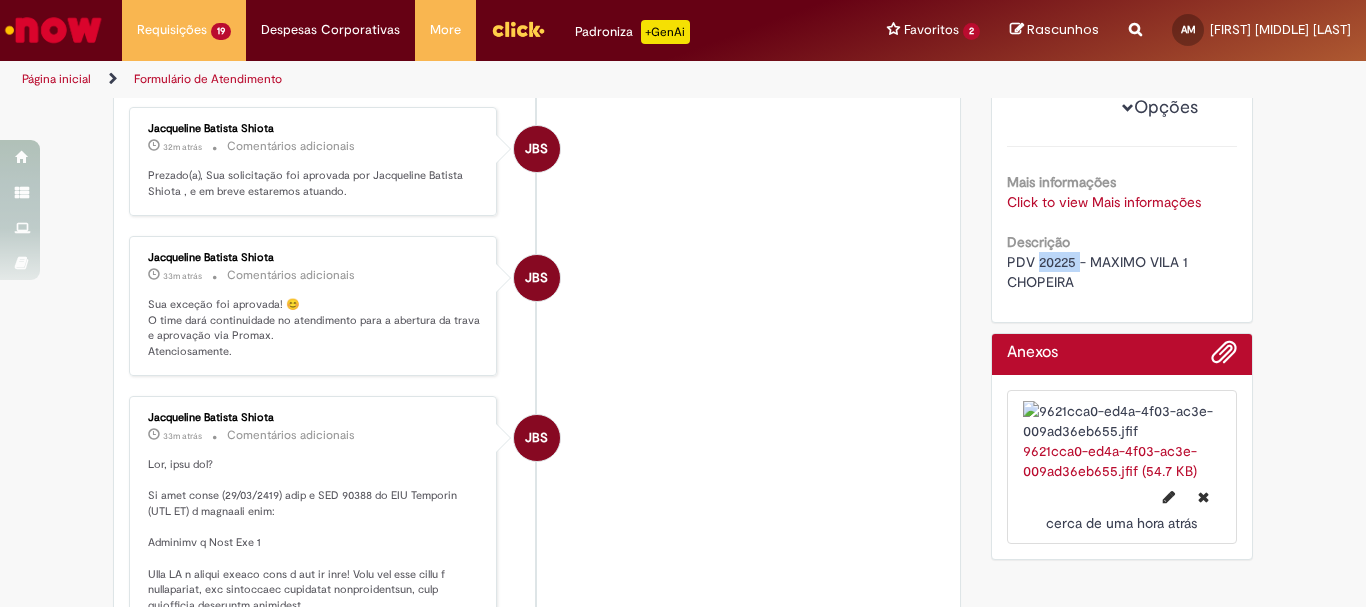 click on "PDV 20225 - MAXIMO VILA 1 CHOPEIRA" at bounding box center [1099, 272] 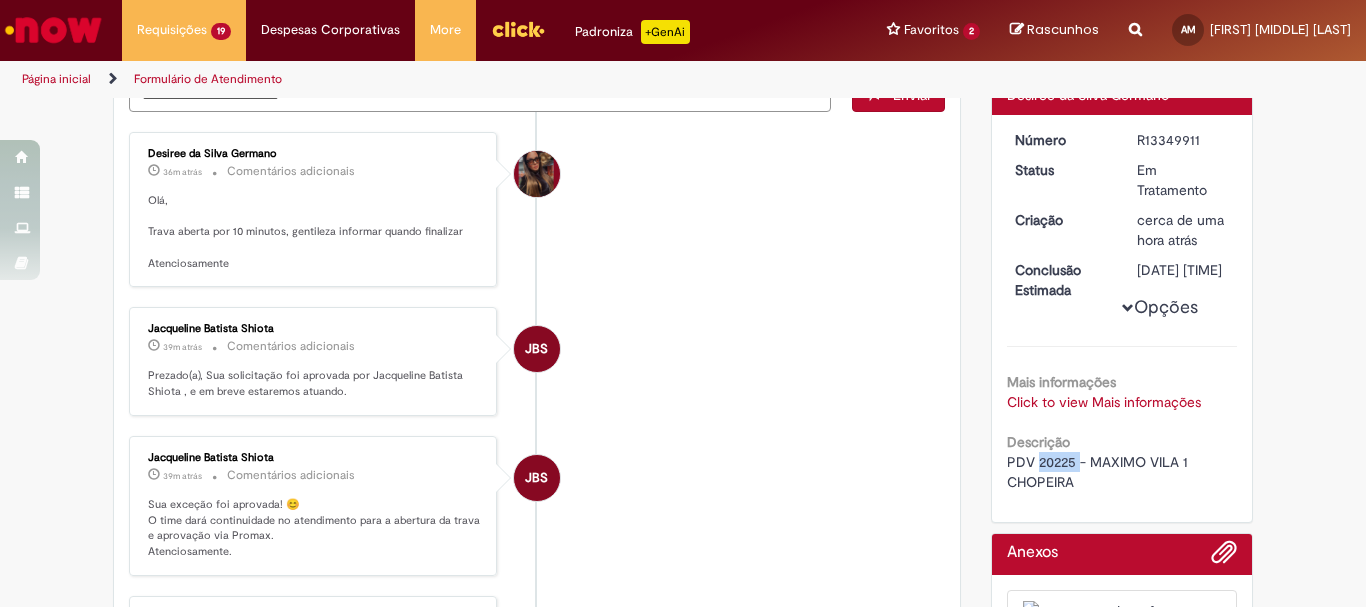 scroll, scrollTop: 0, scrollLeft: 0, axis: both 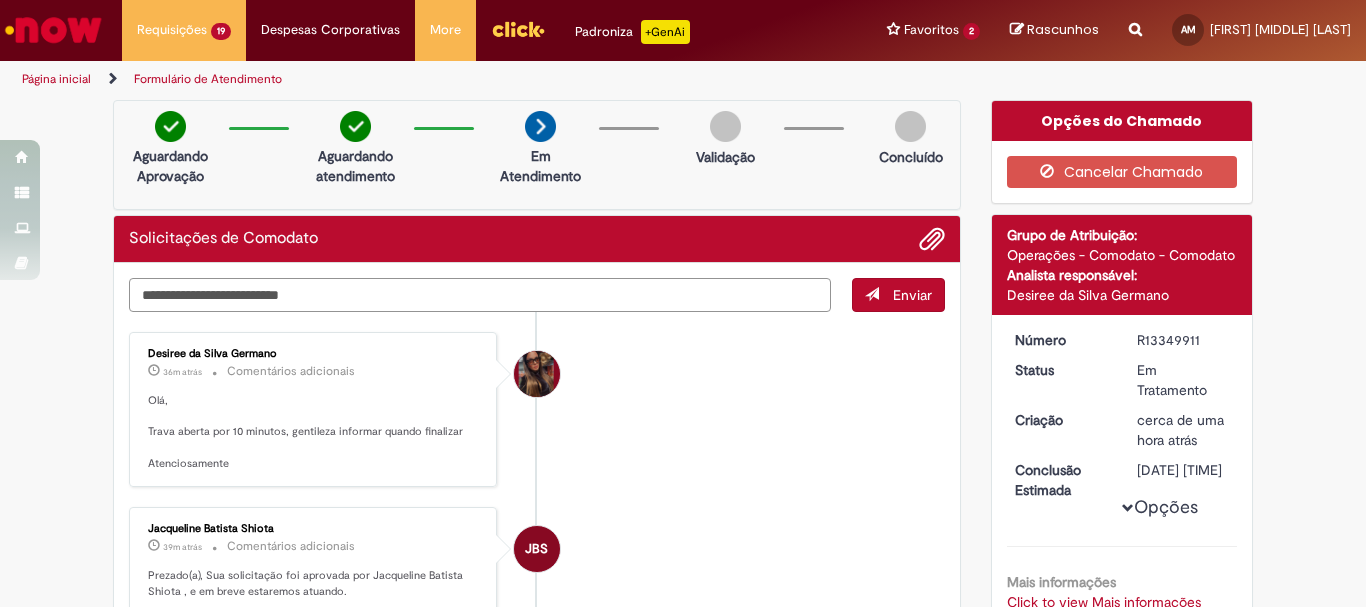 click at bounding box center (480, 295) 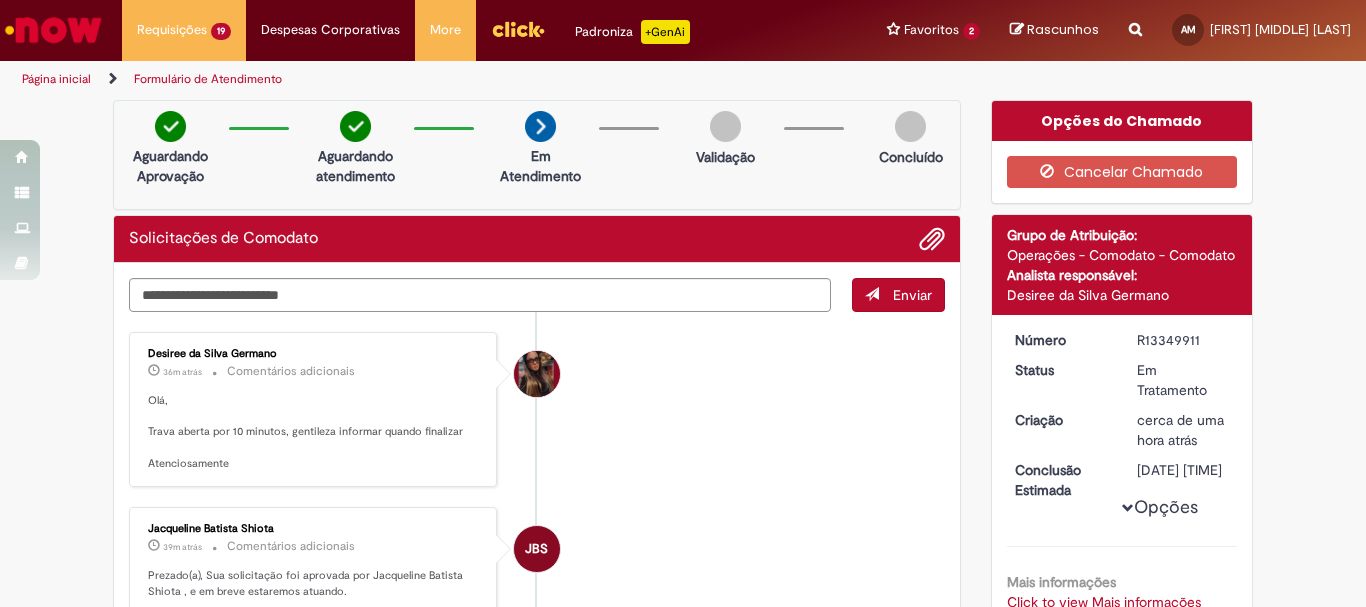 click on "R13349911" at bounding box center (1183, 340) 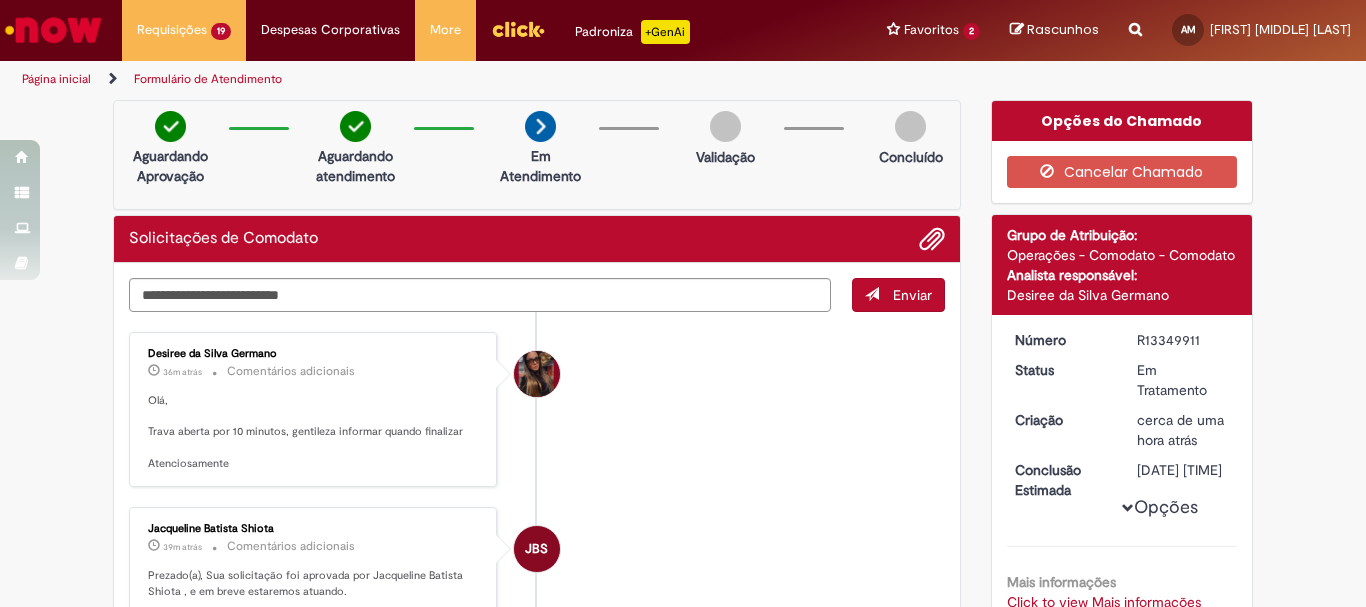 scroll, scrollTop: 100, scrollLeft: 0, axis: vertical 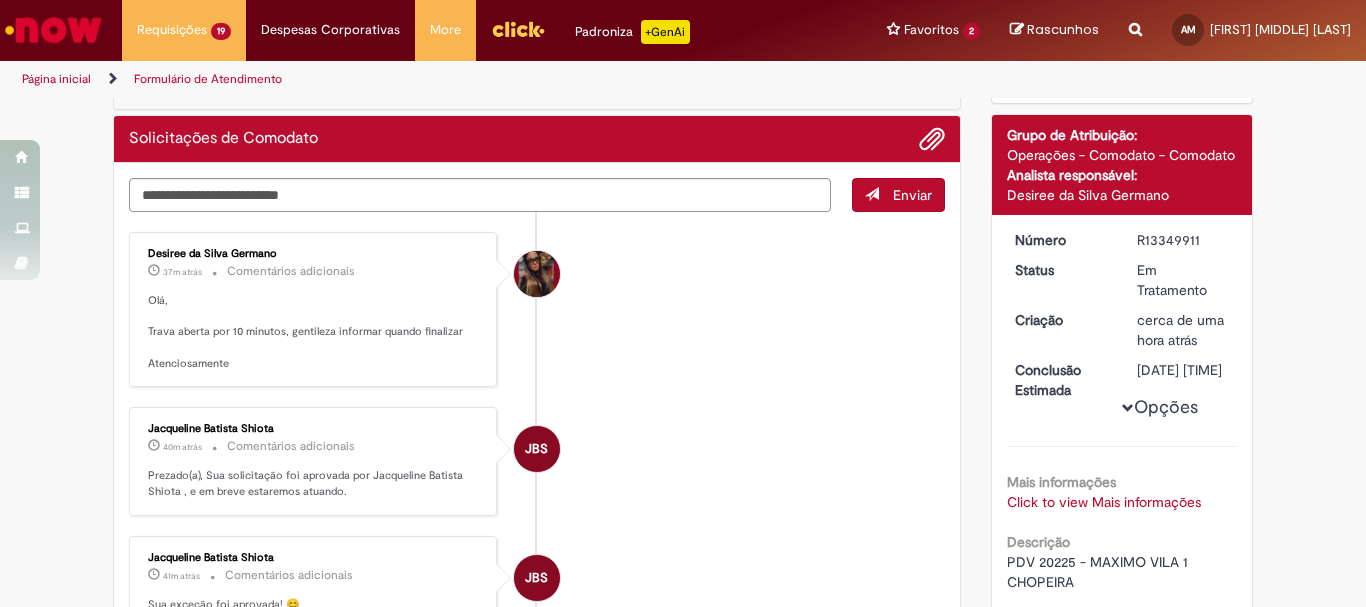 click on "JBS
[FIRST] [MIDDLE] [LAST]
41m atrás 41 minutos atrás     Comentários adicionais
Sua exceção foi aprovada! 😊
O time dará continuidade no atendimento para a abertura da trava e aprovação via Promax.
Atenciosamente." at bounding box center (537, 606) 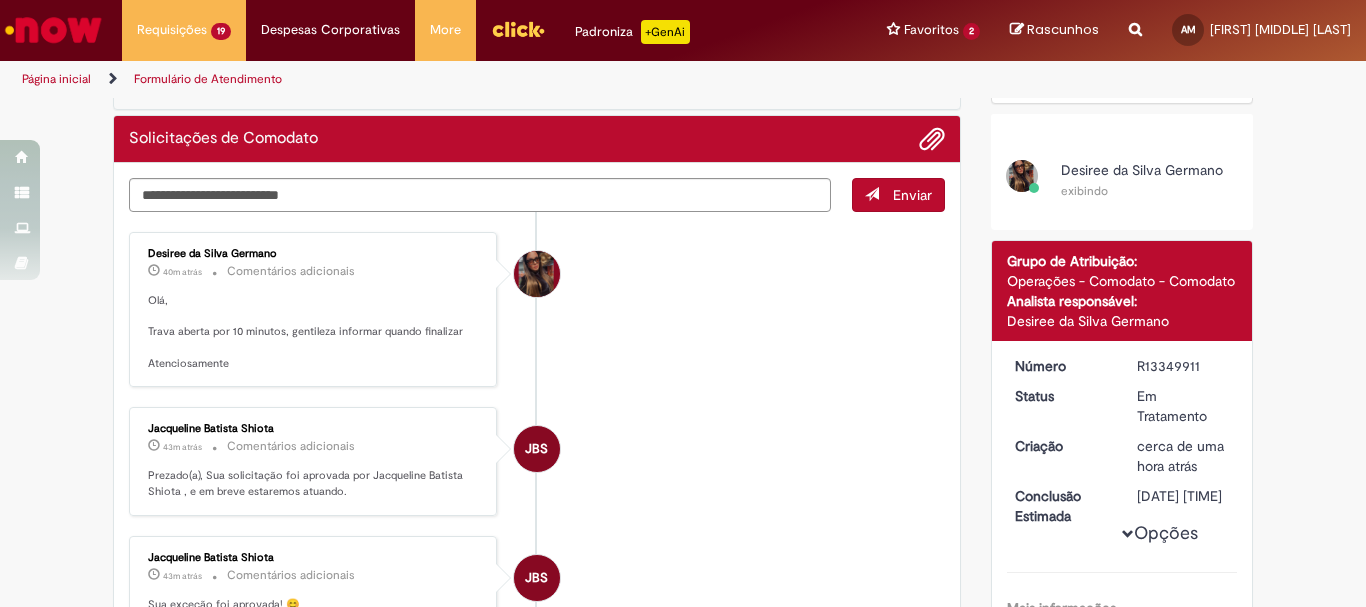 click on "JBS
[FIRST] [MIDDLE] [LAST]
43m atrás 43 minutos atrás     Comentários adicionais
Sua exceção foi aprovada! 😊
O time dará continuidade no atendimento para a abertura da trava e aprovação via Promax.
Atenciosamente." at bounding box center (537, 606) 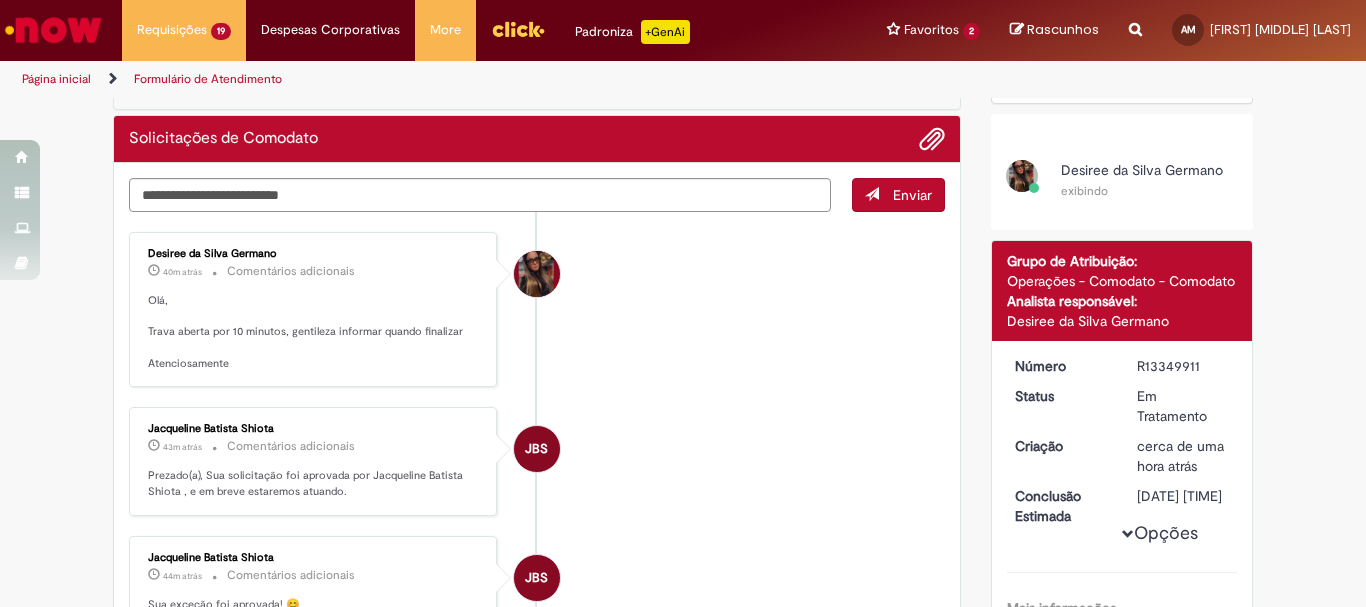 scroll, scrollTop: 0, scrollLeft: 0, axis: both 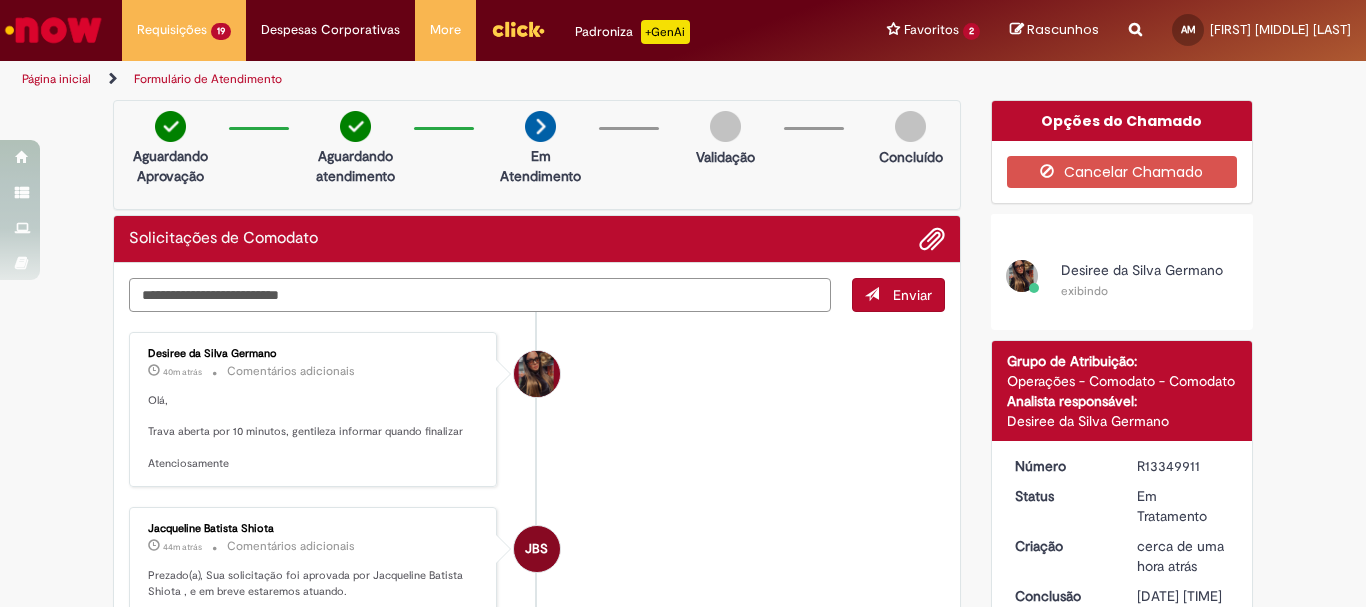 click at bounding box center (480, 295) 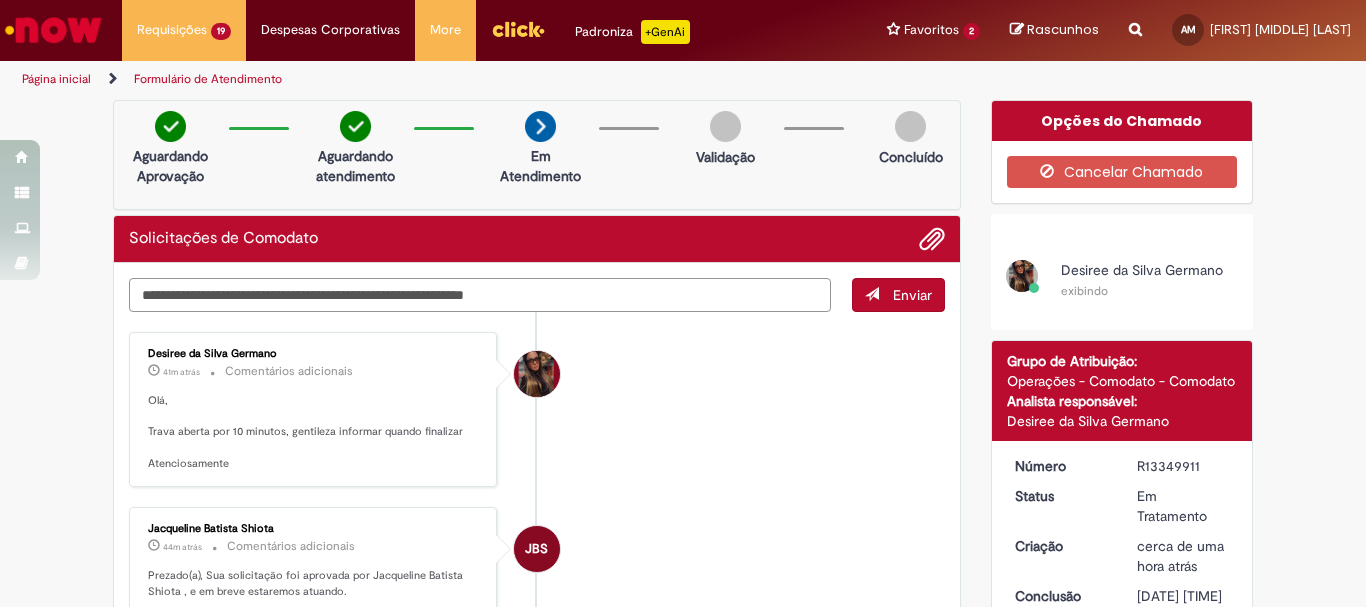 type on "**********" 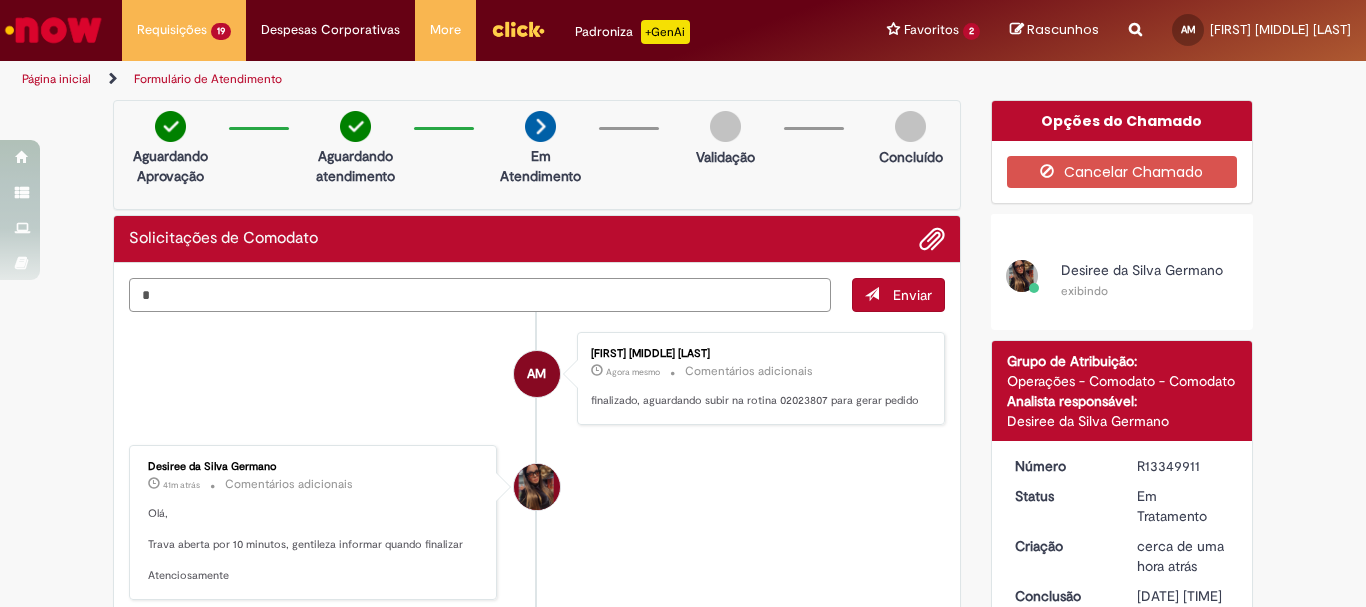 type on "*" 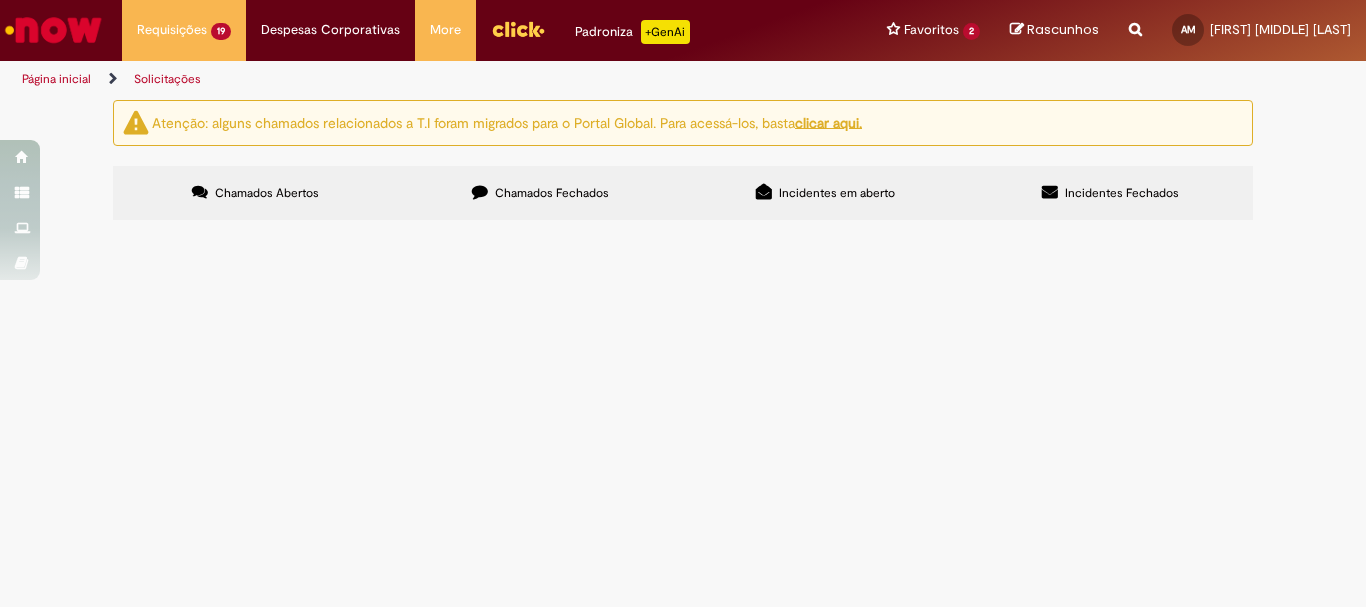 click on "Solicitações de Comodato" at bounding box center [0, 0] 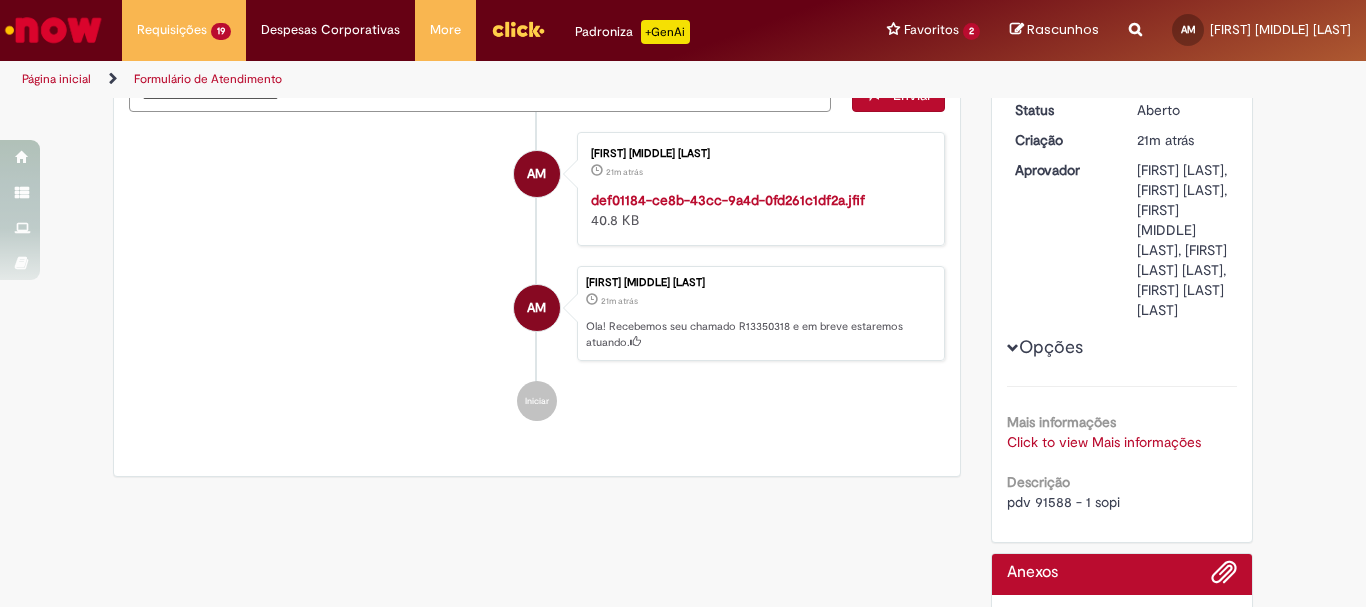 scroll, scrollTop: 0, scrollLeft: 0, axis: both 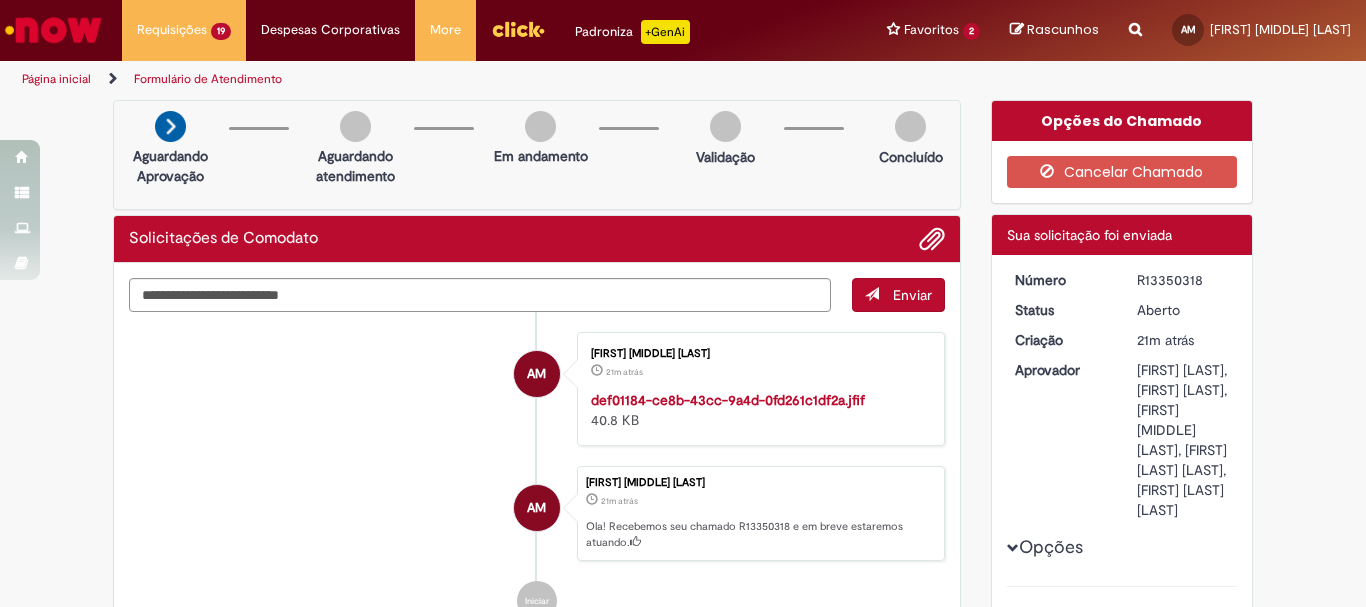 click on "Reportar problema
Artigos
Não encontrou base de conhecimento
Catálogo
Não foram encontradas ofertas
Comunidade
Nenhum resultado encontrado na comunidade" at bounding box center (1135, 30) 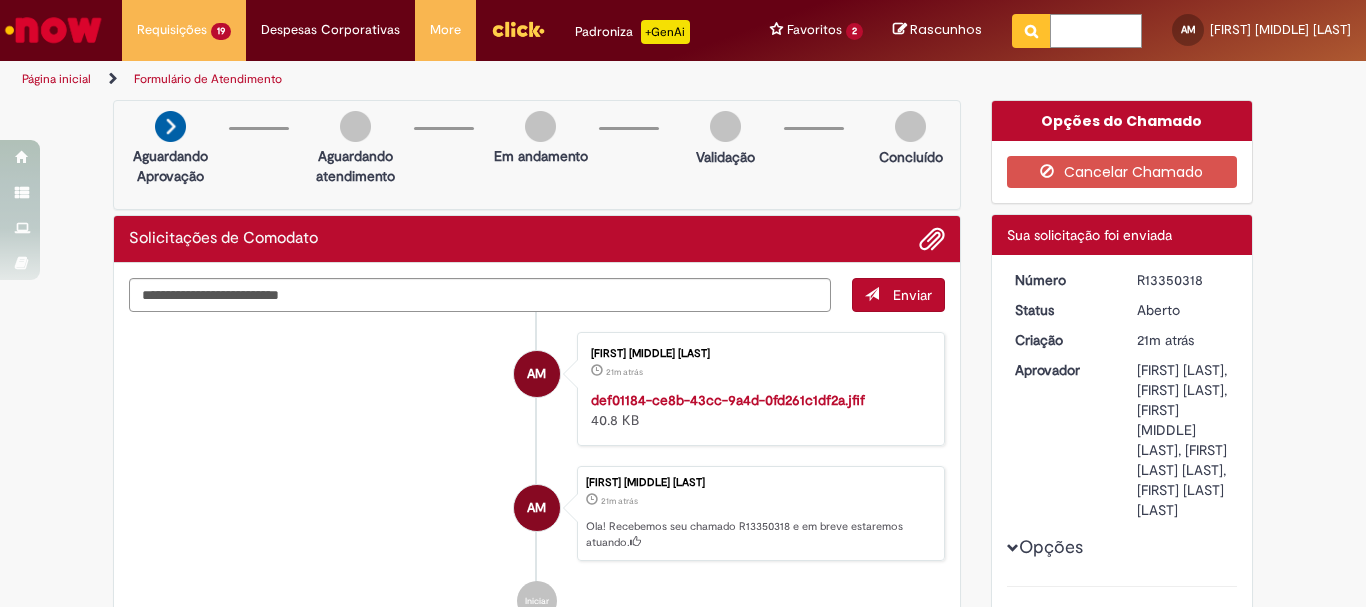 click at bounding box center [1096, 31] 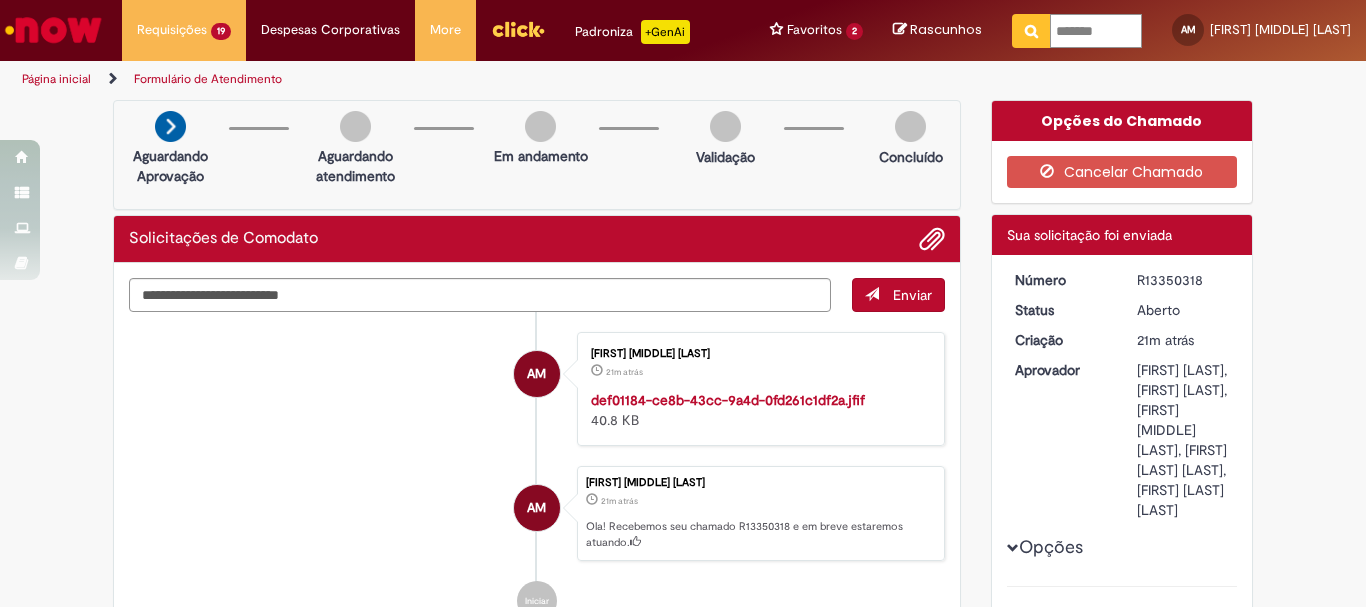 type on "********" 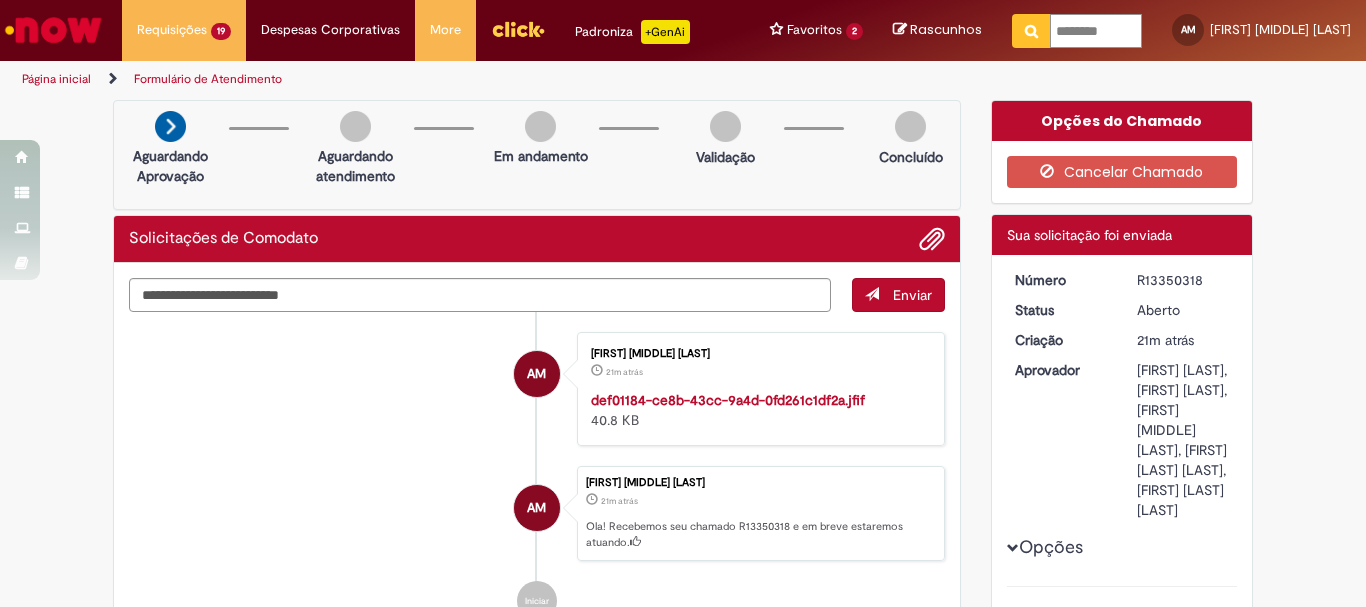 click at bounding box center (1031, 31) 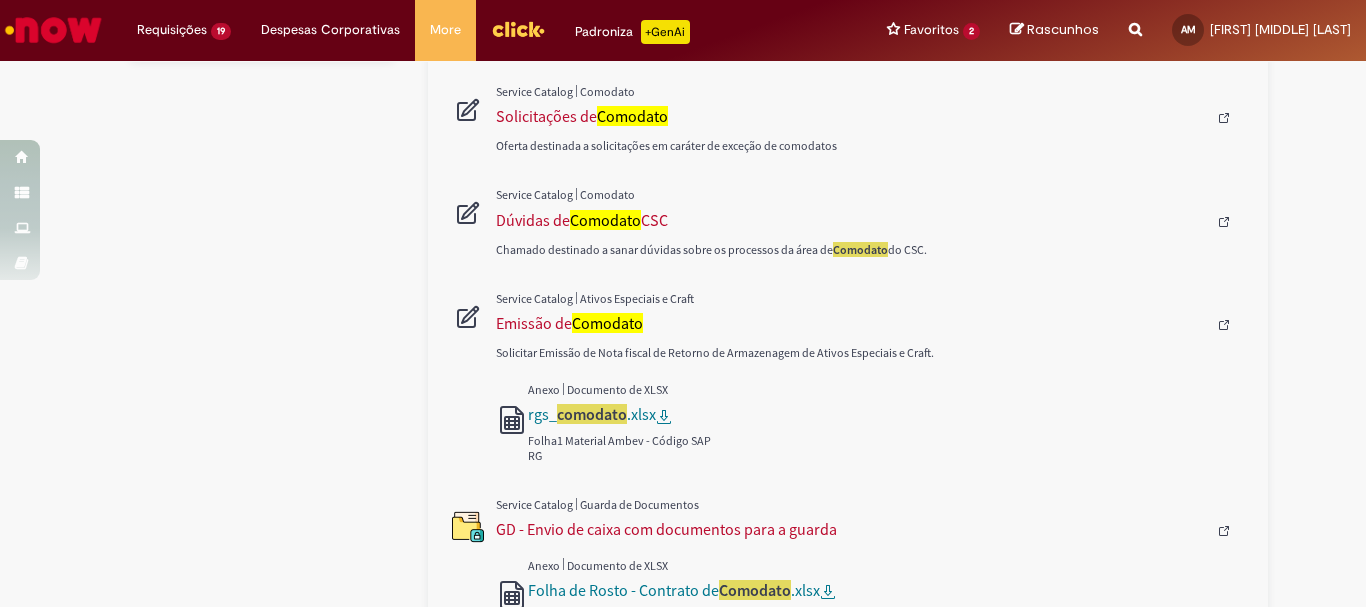 scroll, scrollTop: 200, scrollLeft: 0, axis: vertical 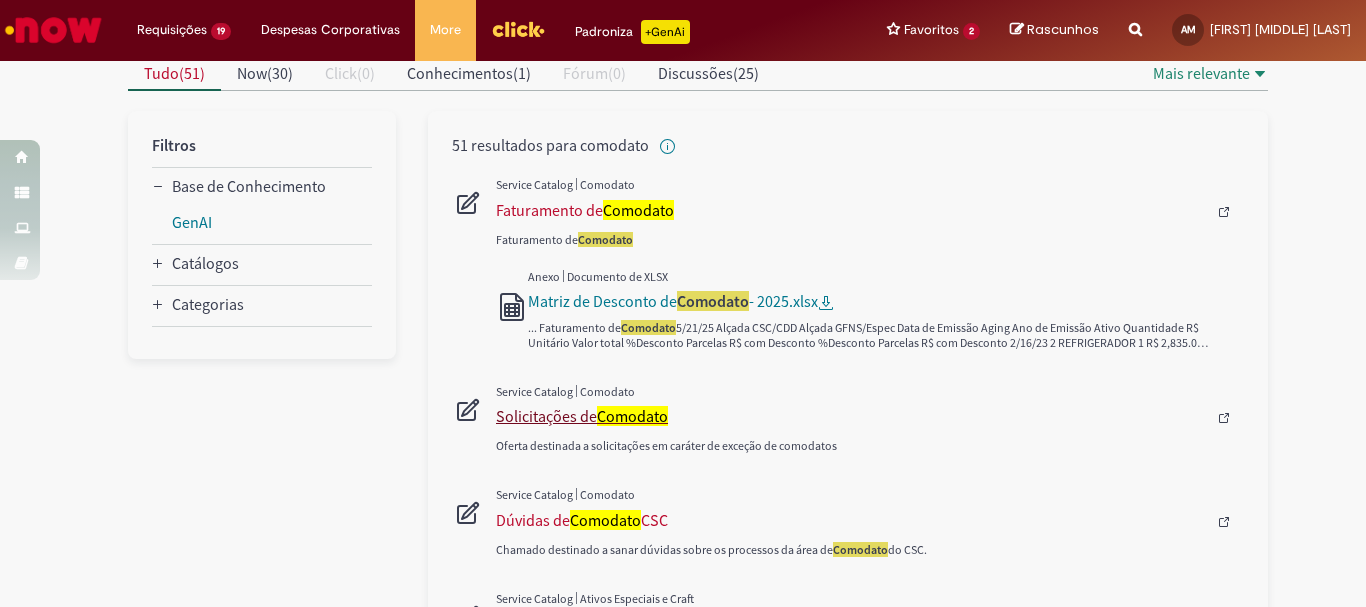 click on "Comodato" at bounding box center [632, 416] 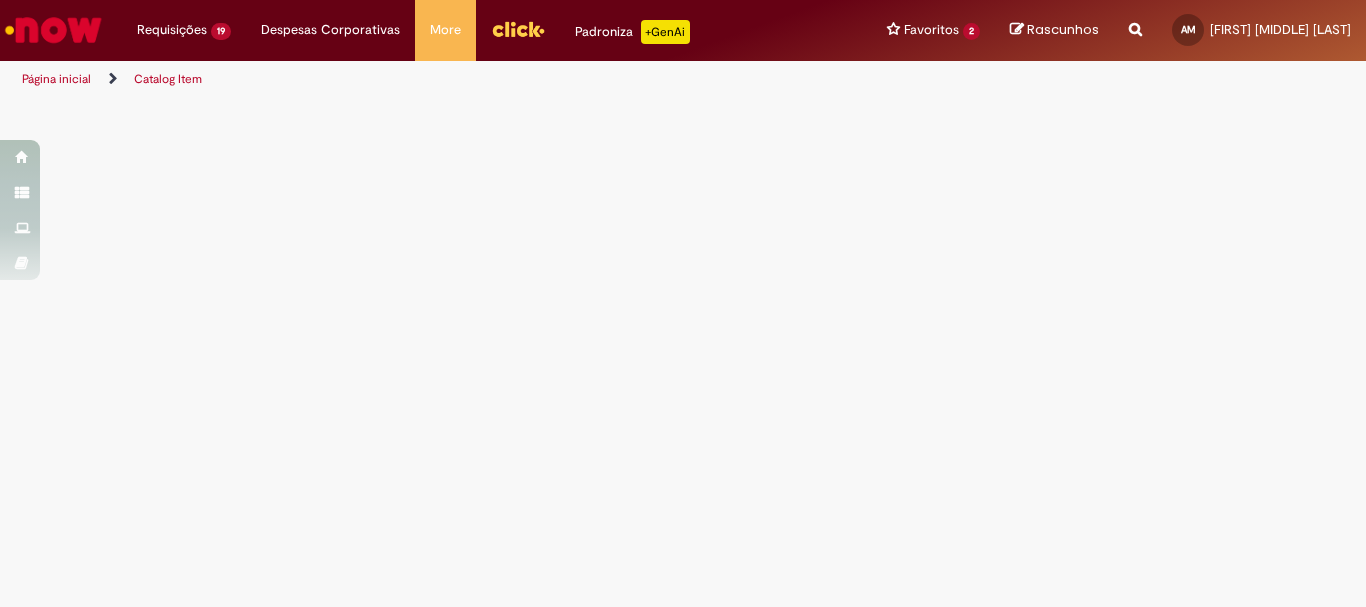 scroll, scrollTop: 0, scrollLeft: 0, axis: both 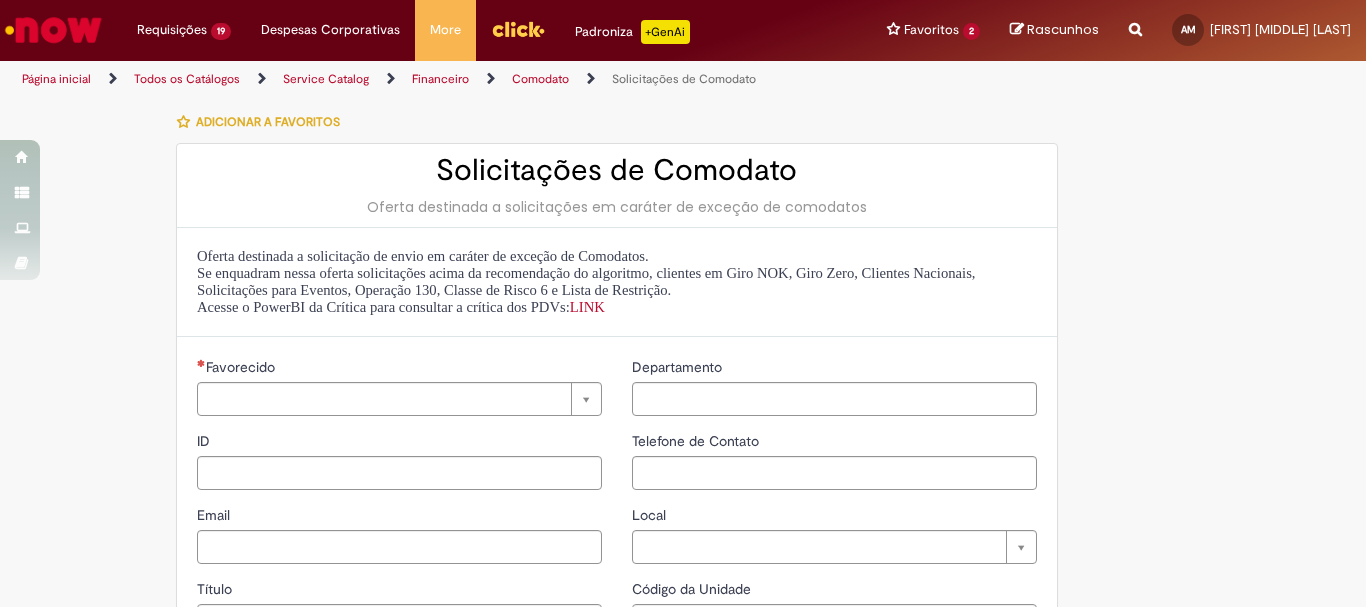 type on "********" 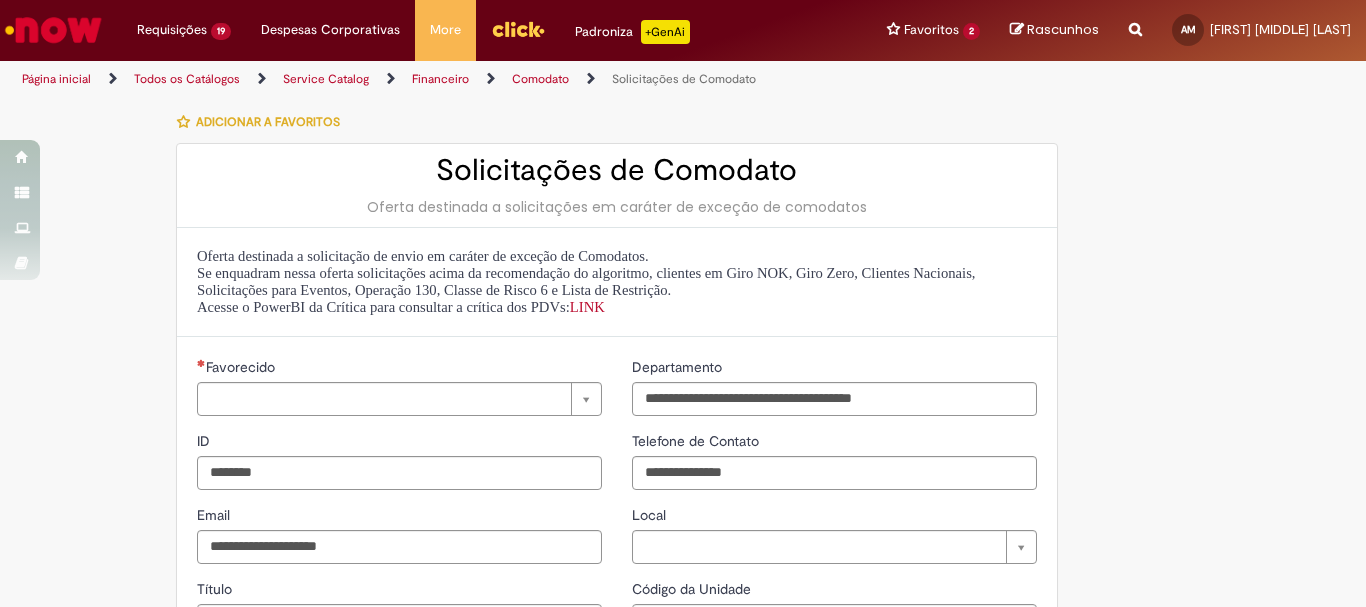 type on "**********" 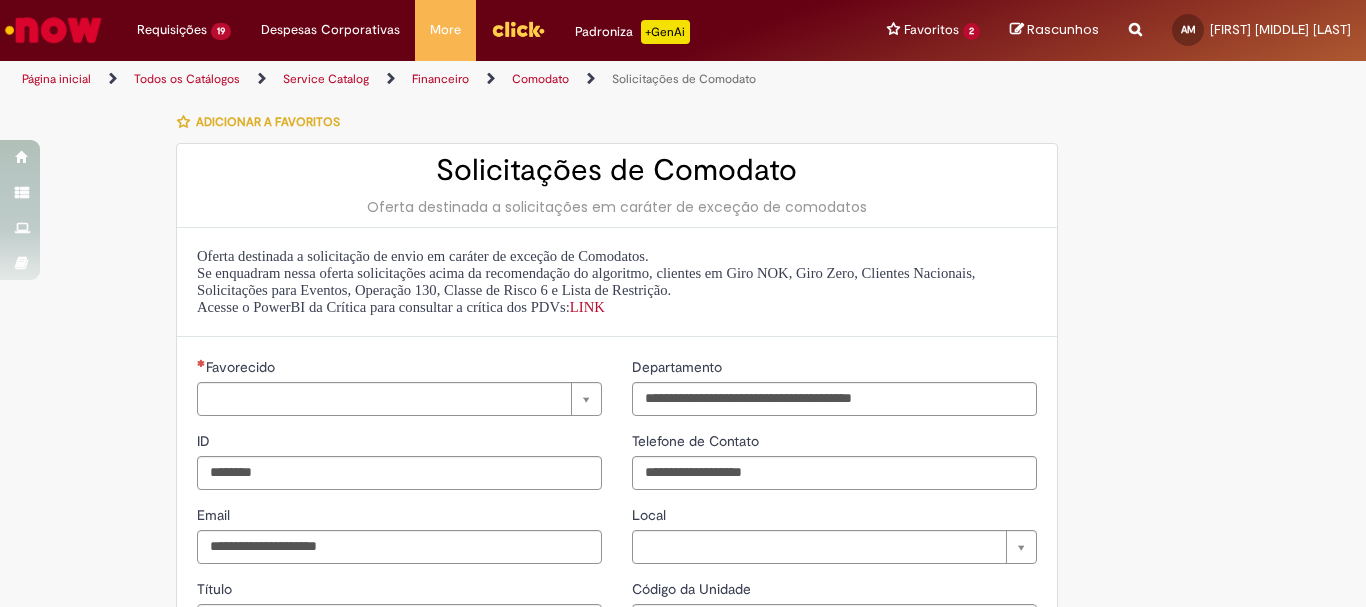 type on "**********" 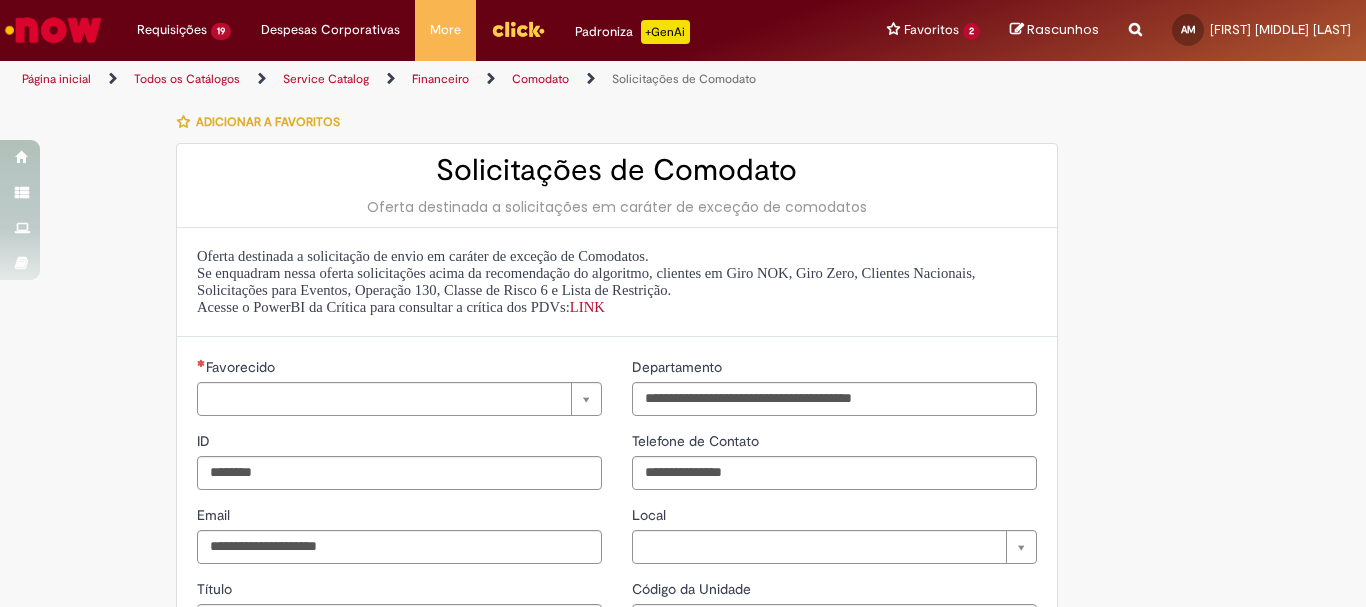 type on "**********" 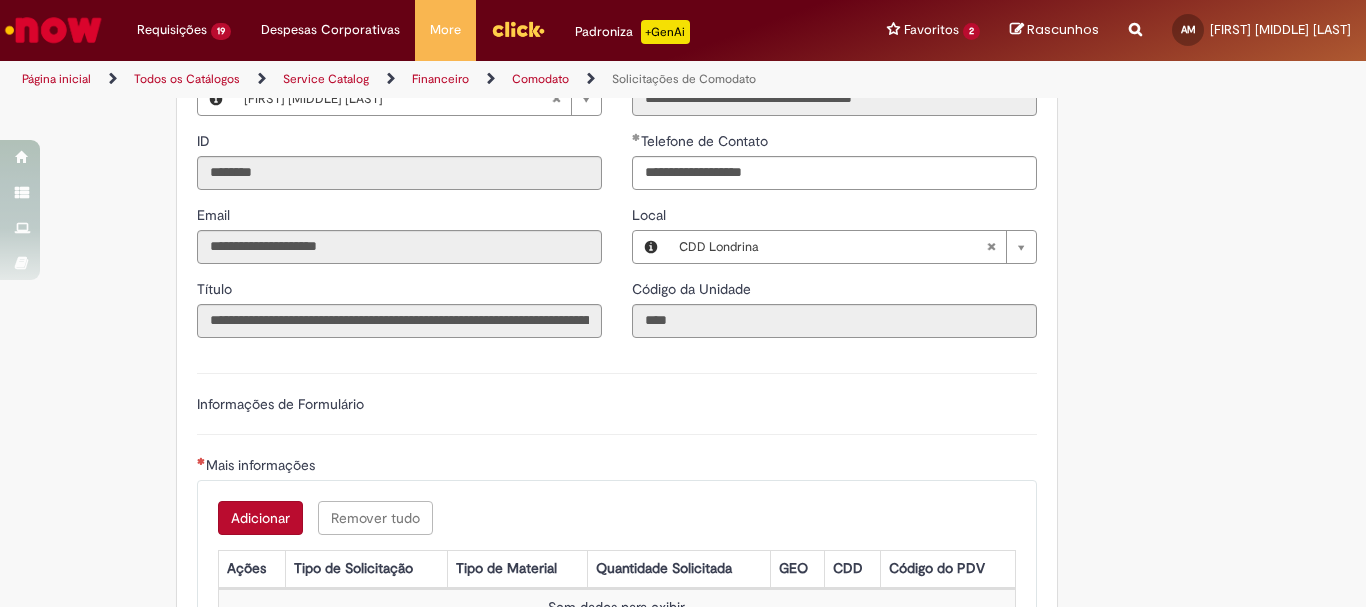 scroll, scrollTop: 690, scrollLeft: 0, axis: vertical 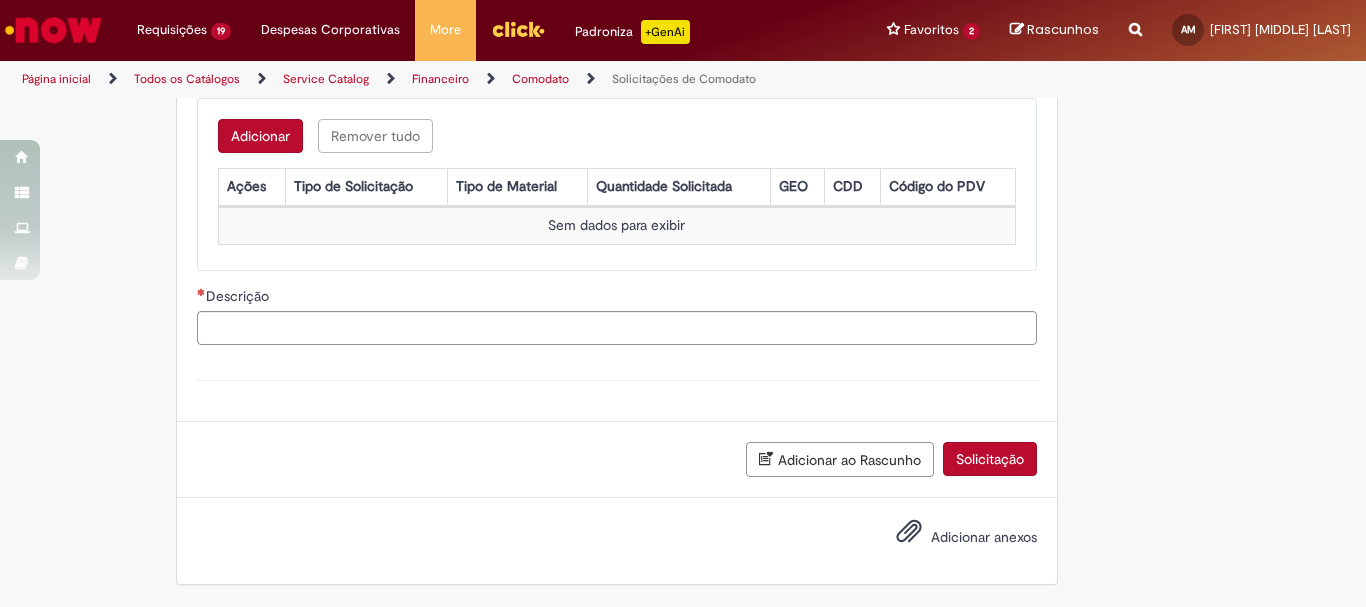 click on "Adicionar" at bounding box center (260, 136) 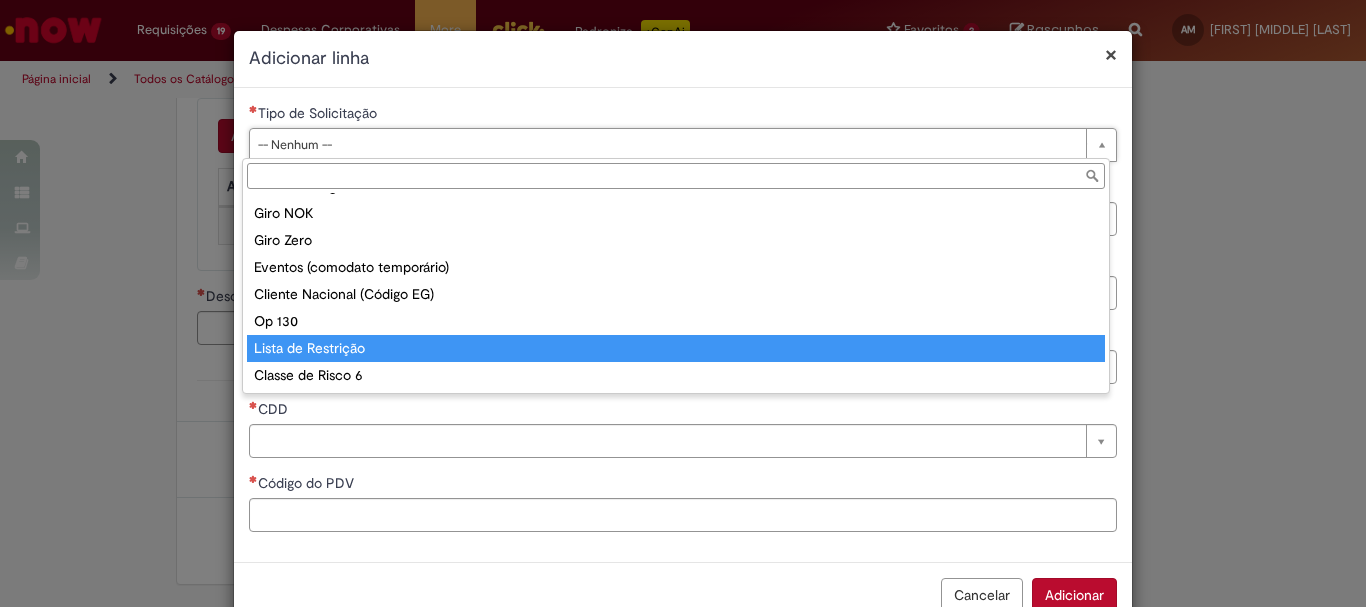 scroll, scrollTop: 0, scrollLeft: 0, axis: both 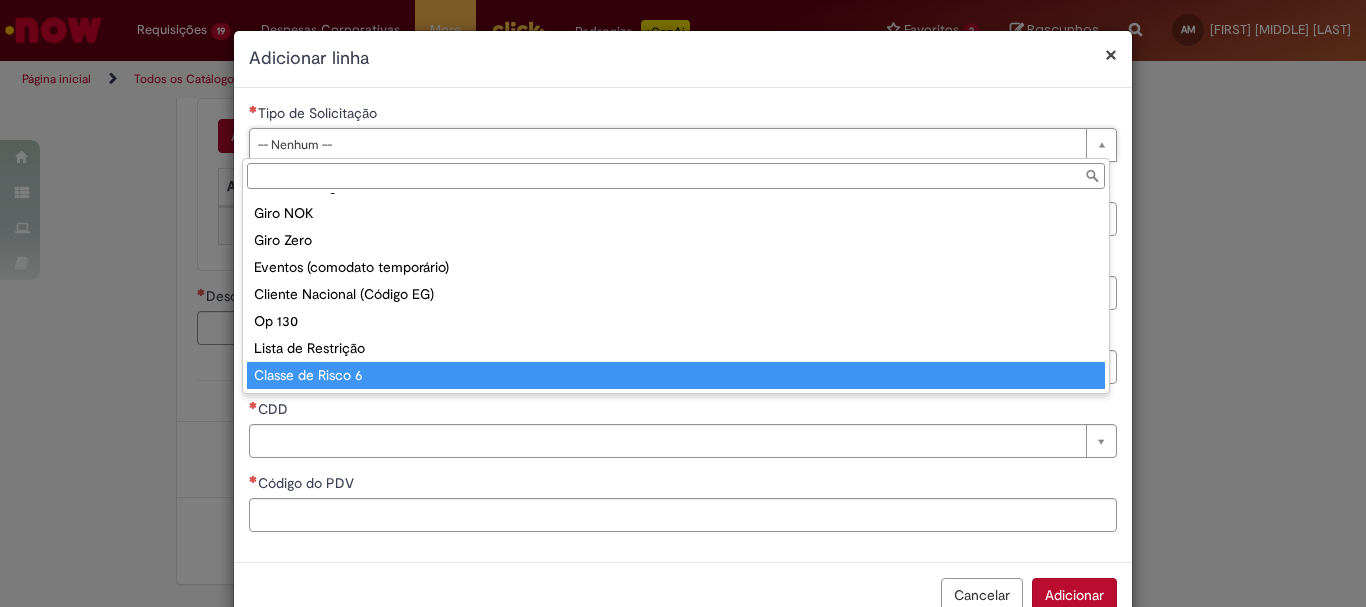 type on "**********" 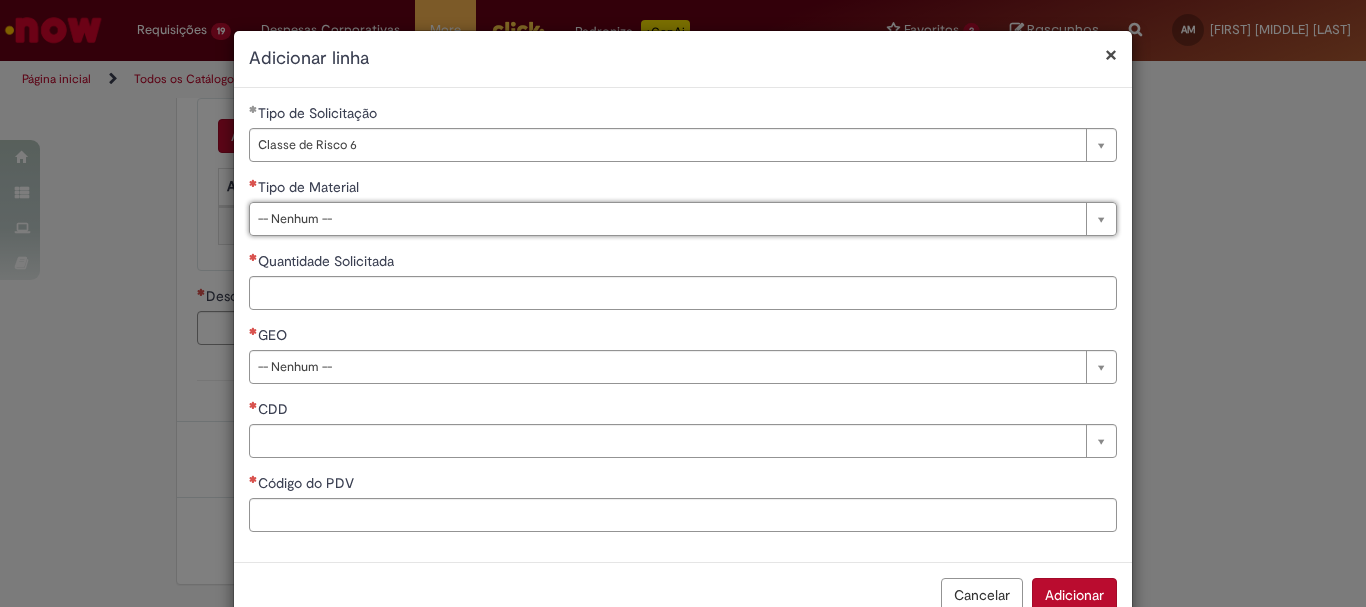 drag, startPoint x: 1289, startPoint y: 295, endPoint x: 1125, endPoint y: 469, distance: 239.10667 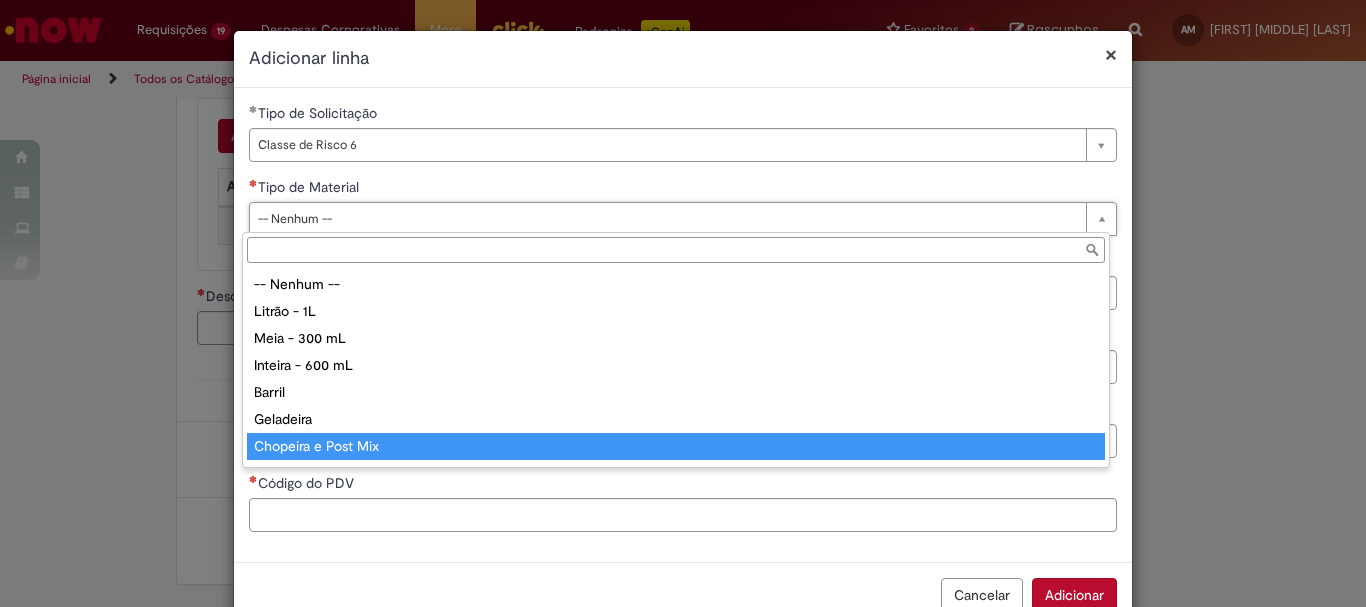 scroll, scrollTop: 78, scrollLeft: 0, axis: vertical 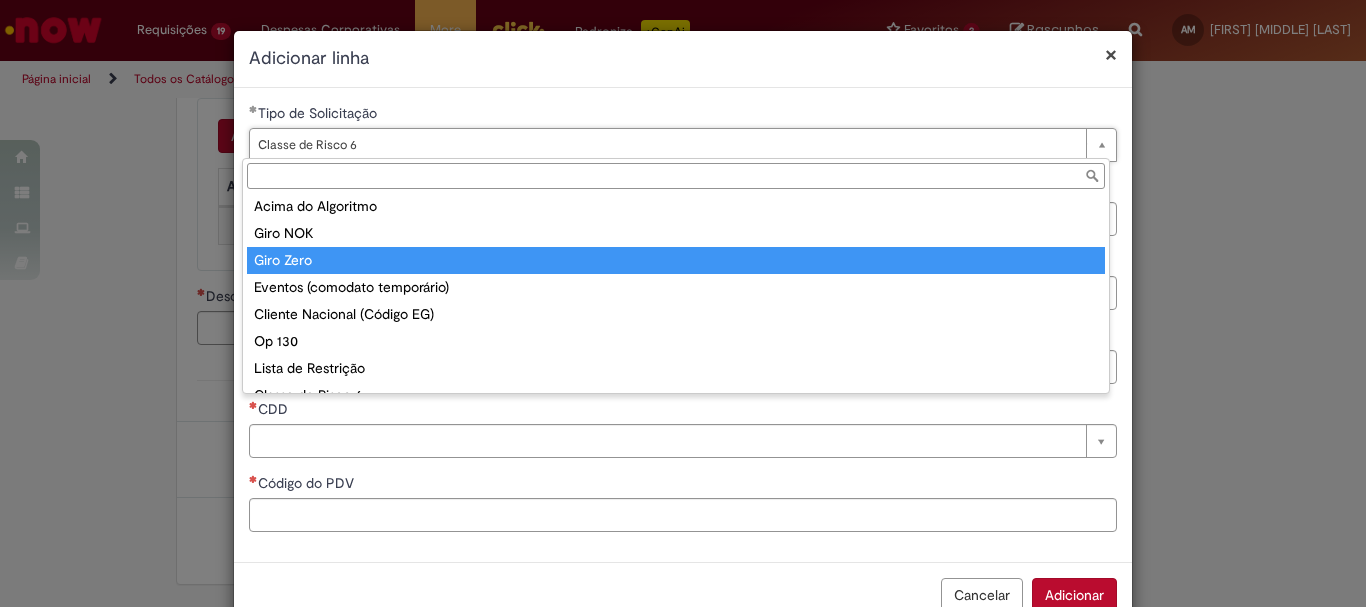 type on "*********" 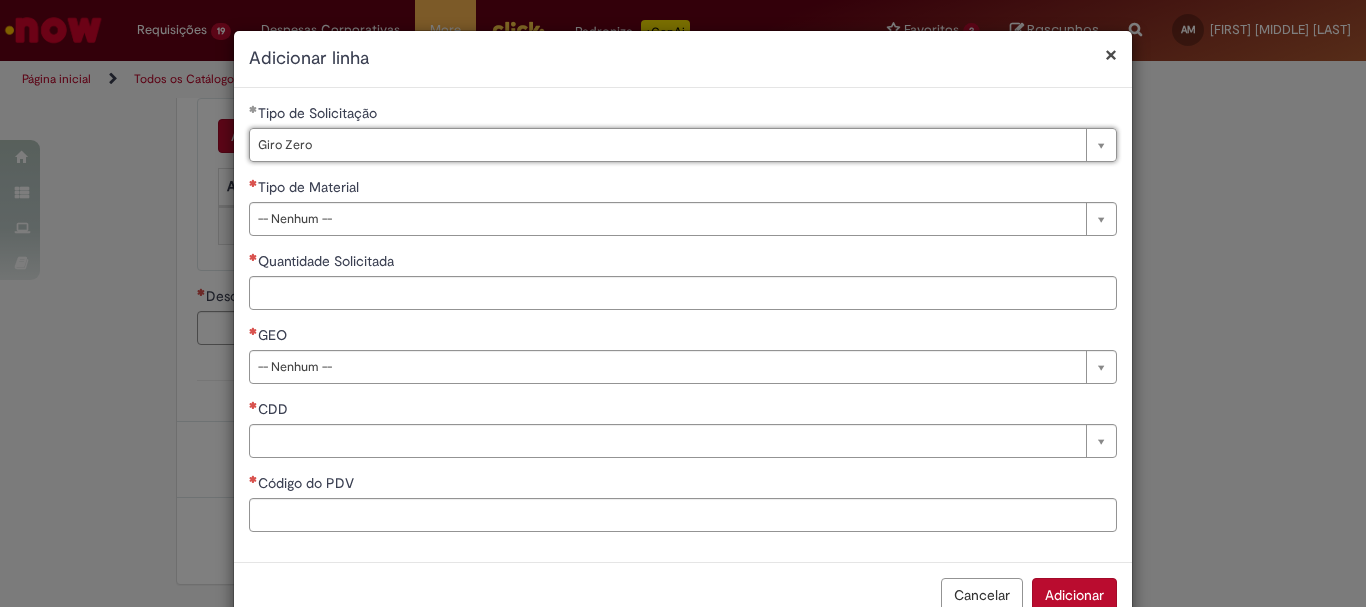 scroll, scrollTop: 0, scrollLeft: 0, axis: both 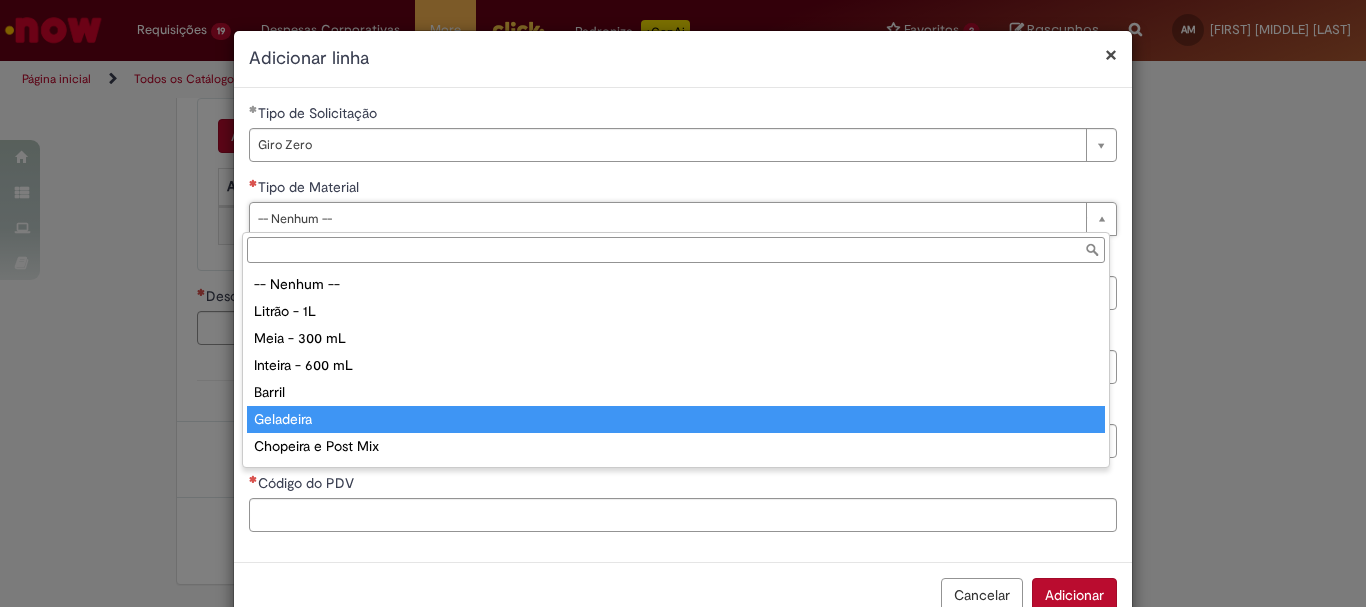 type on "*********" 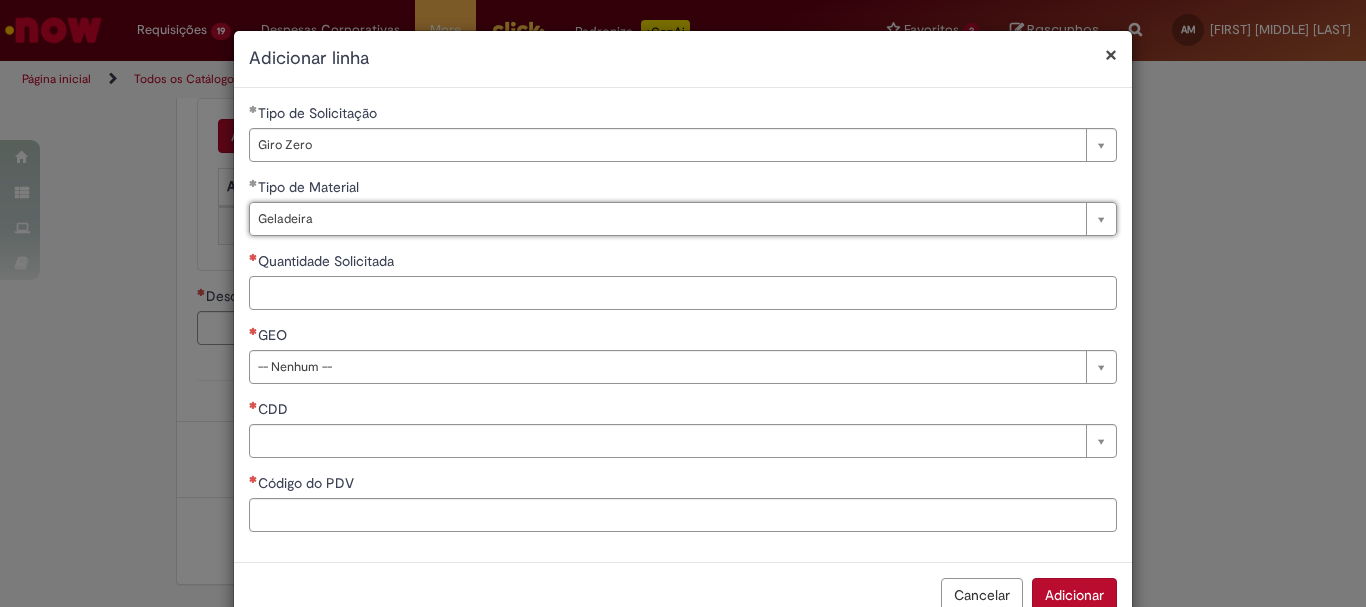 click on "Quantidade Solicitada" at bounding box center [683, 293] 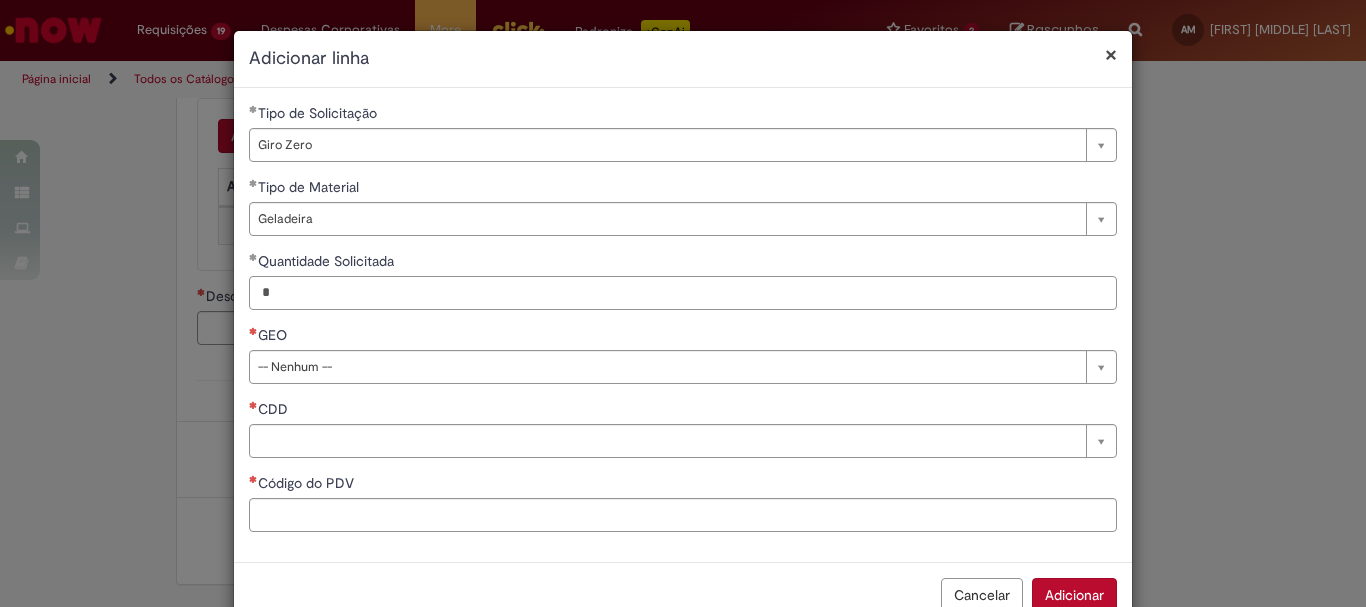 type on "*" 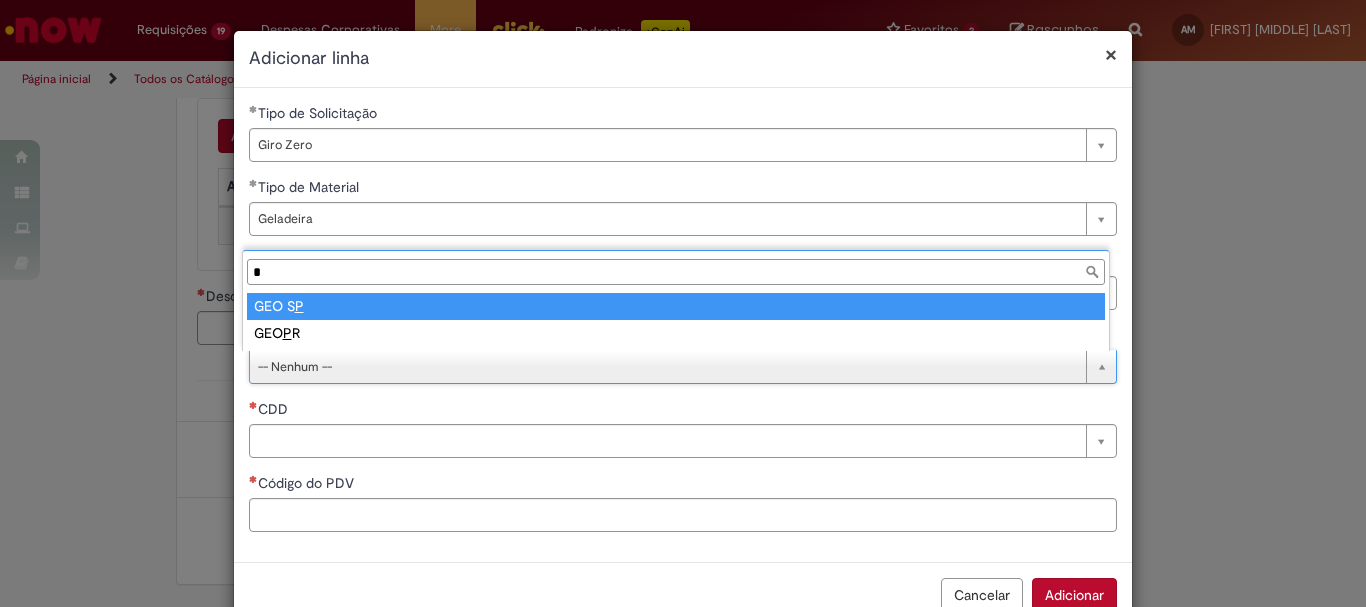 type on "**" 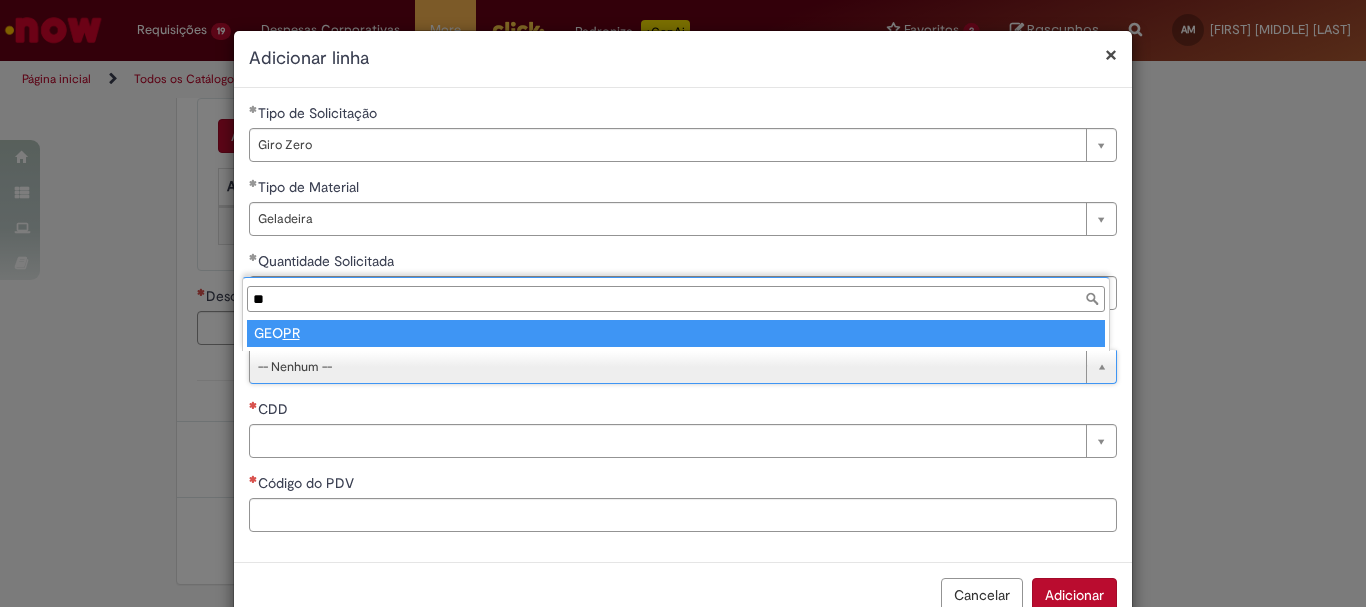 type on "******" 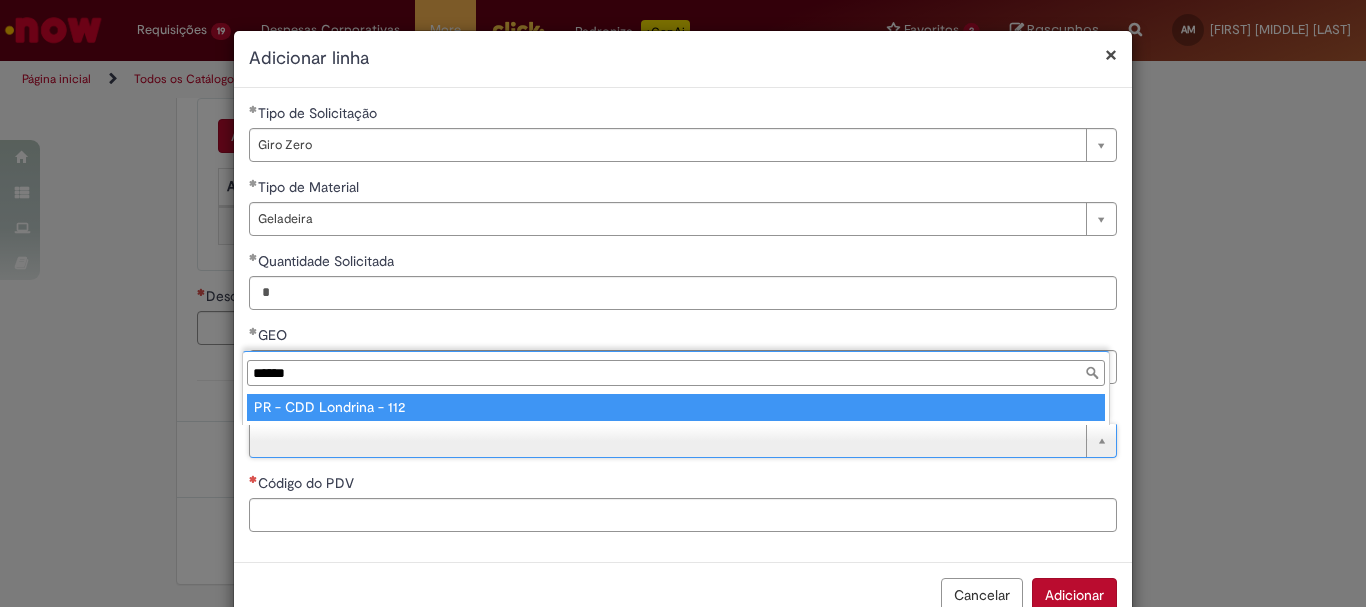 type on "******" 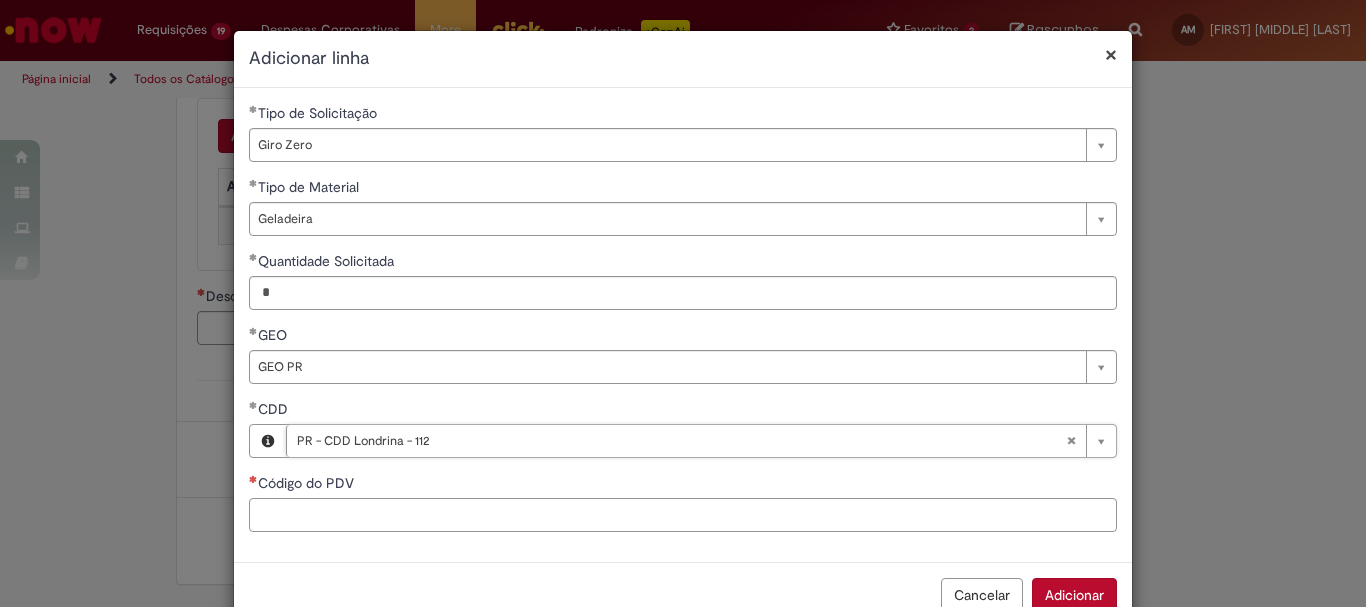 click on "Código do PDV" at bounding box center [683, 515] 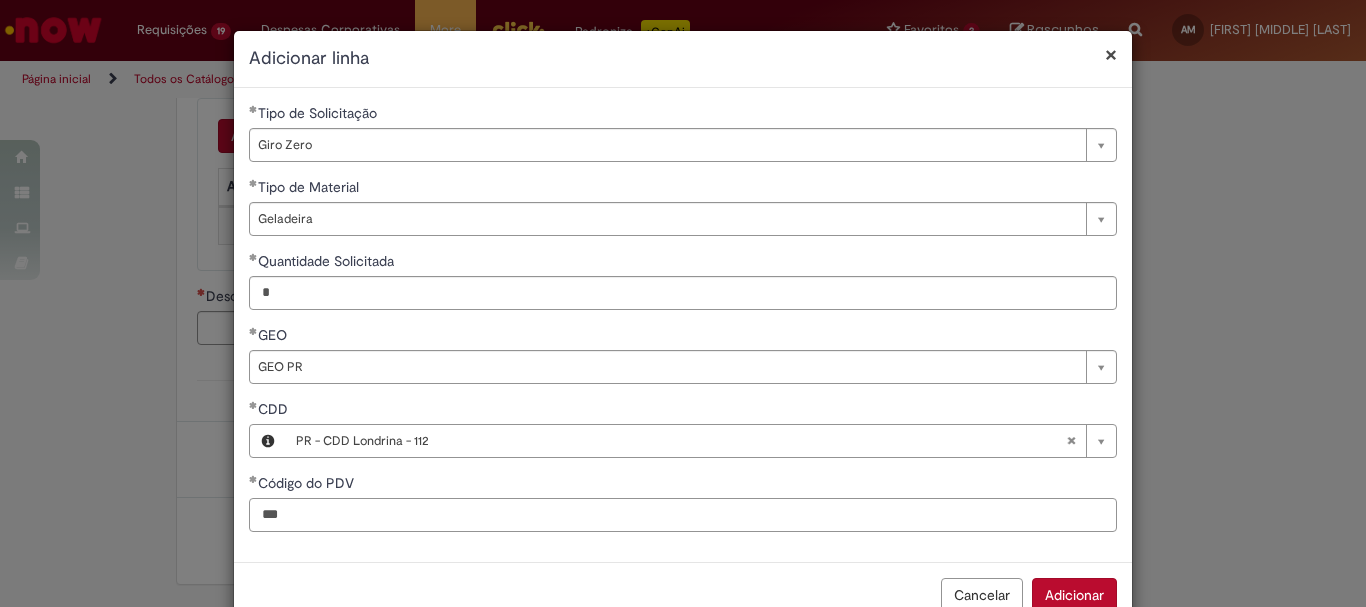 drag, startPoint x: 283, startPoint y: 516, endPoint x: 188, endPoint y: 523, distance: 95.257545 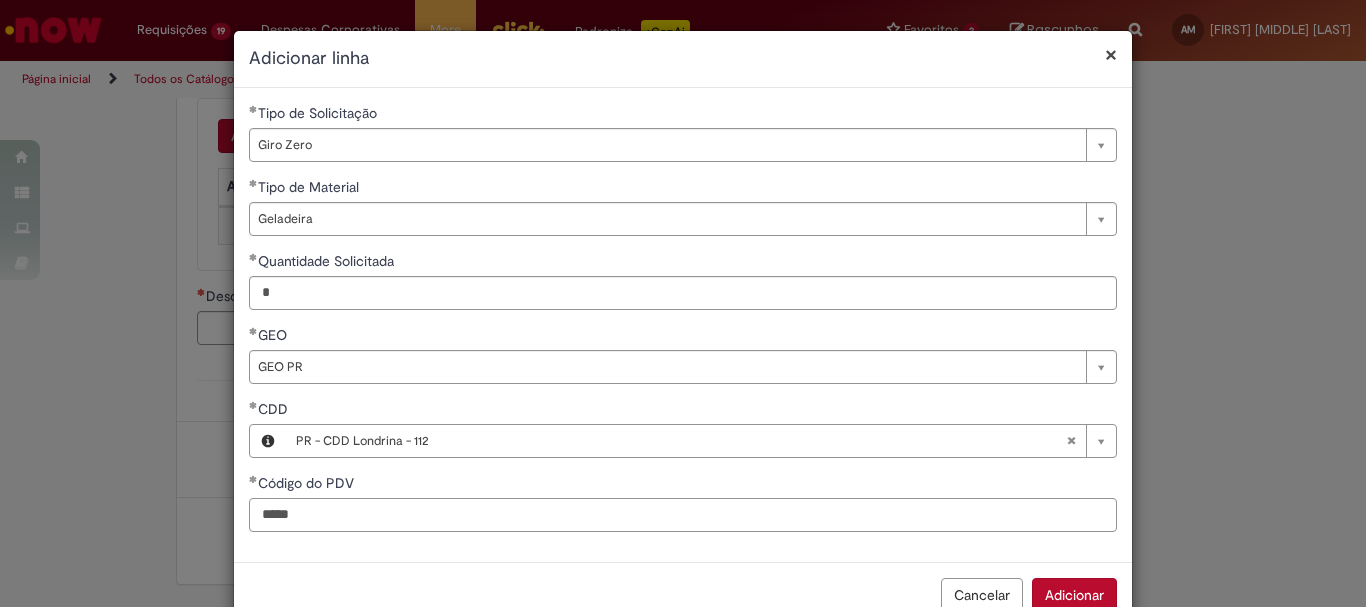 scroll, scrollTop: 51, scrollLeft: 0, axis: vertical 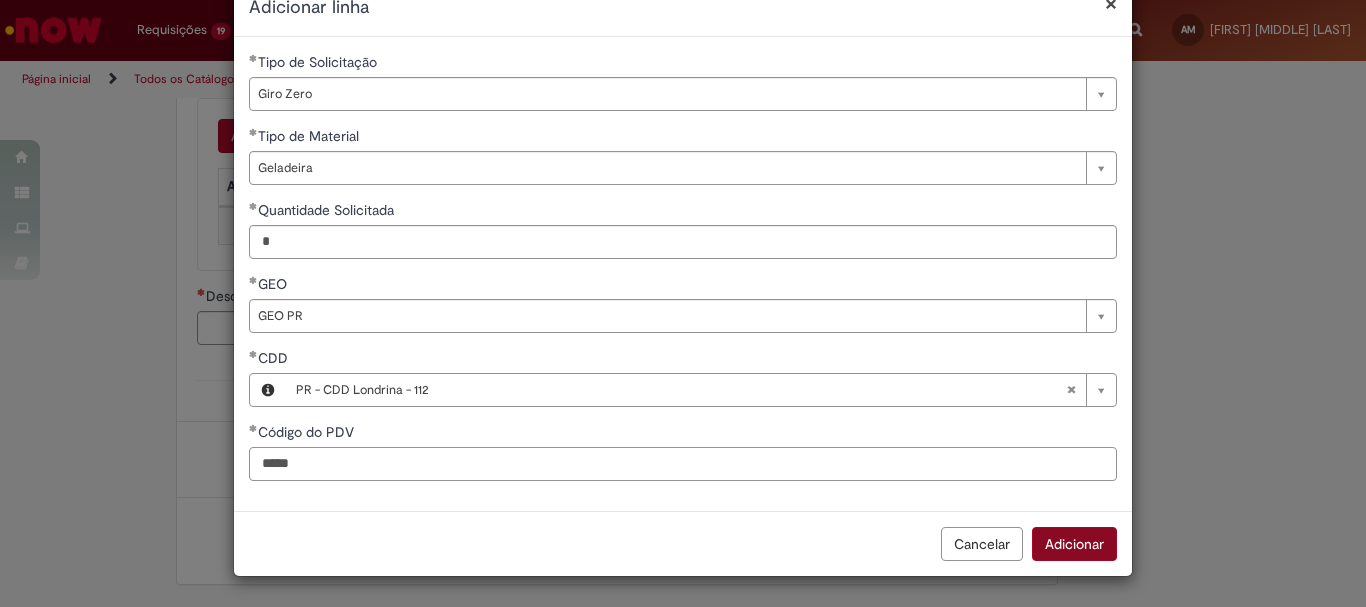 type on "*****" 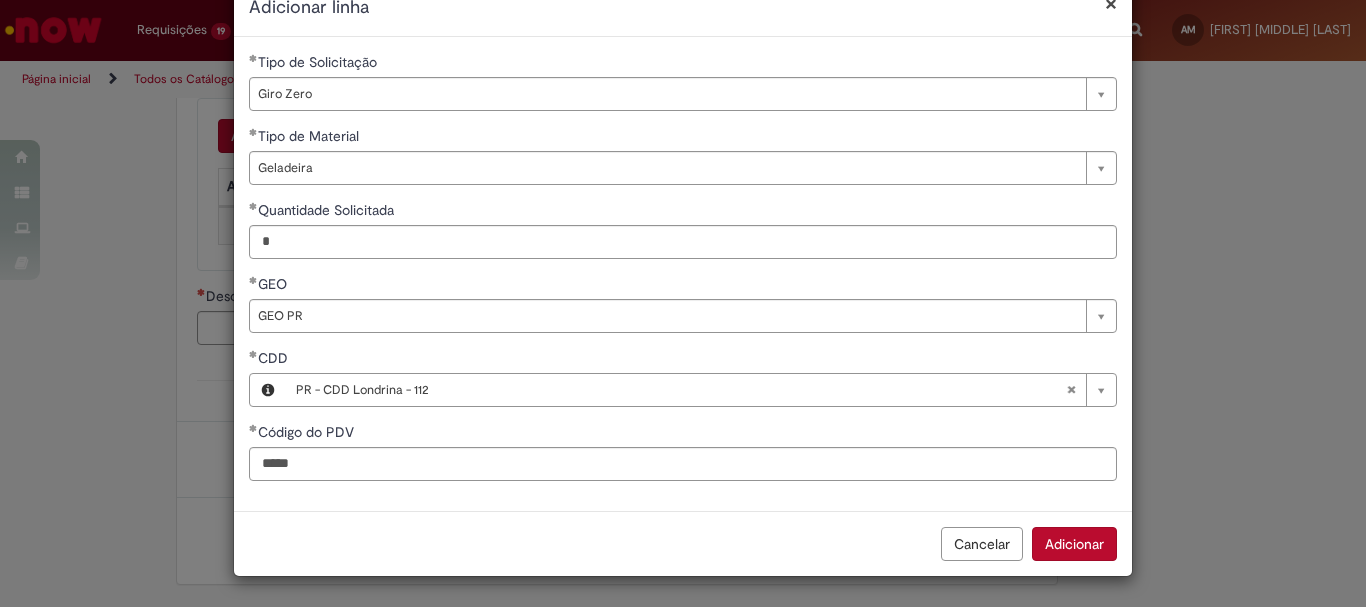 click on "Adicionar" at bounding box center [1074, 544] 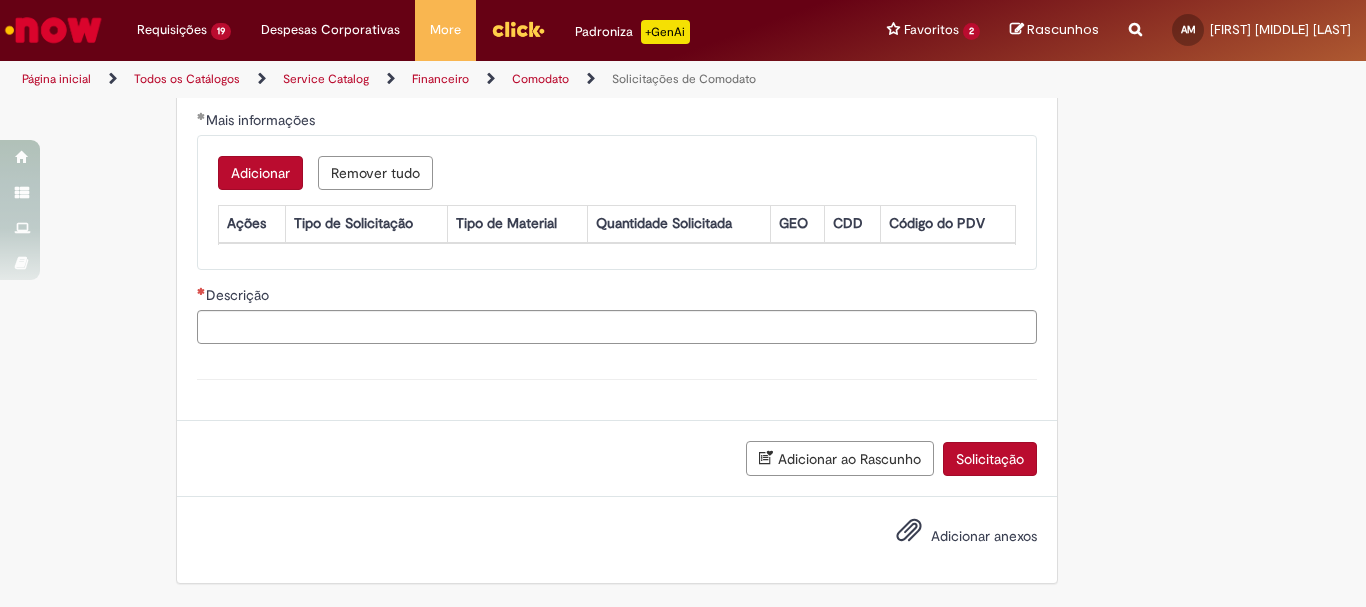 scroll, scrollTop: 690, scrollLeft: 0, axis: vertical 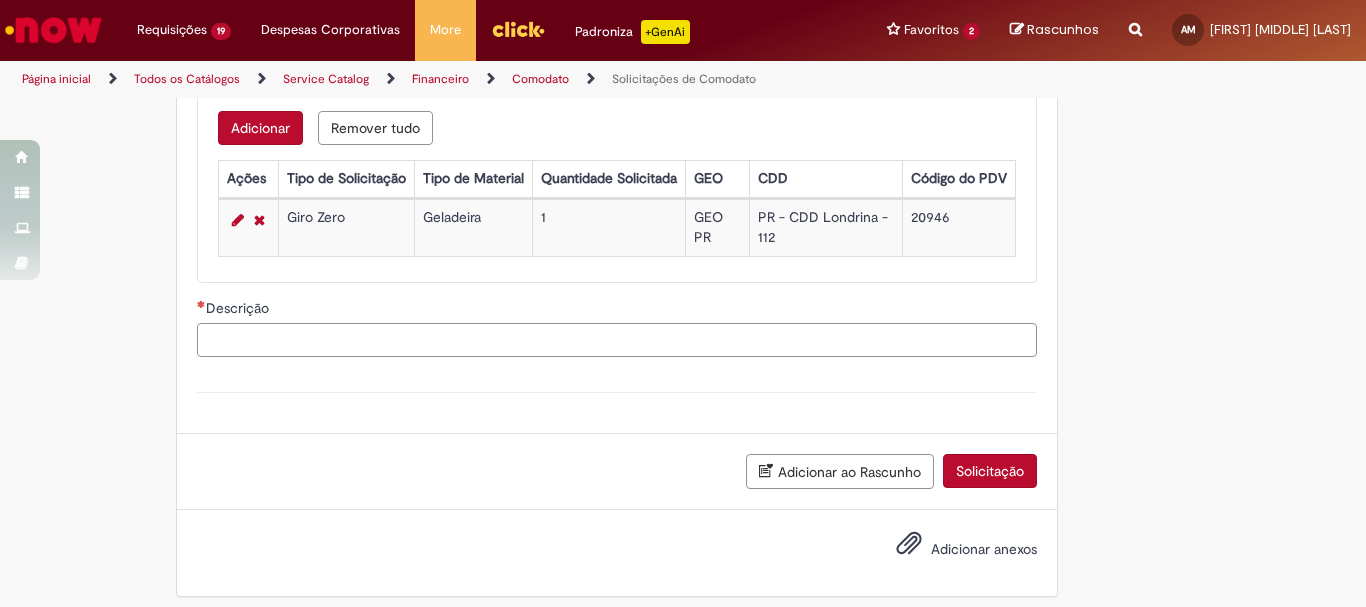 click on "Descrição" at bounding box center (617, 340) 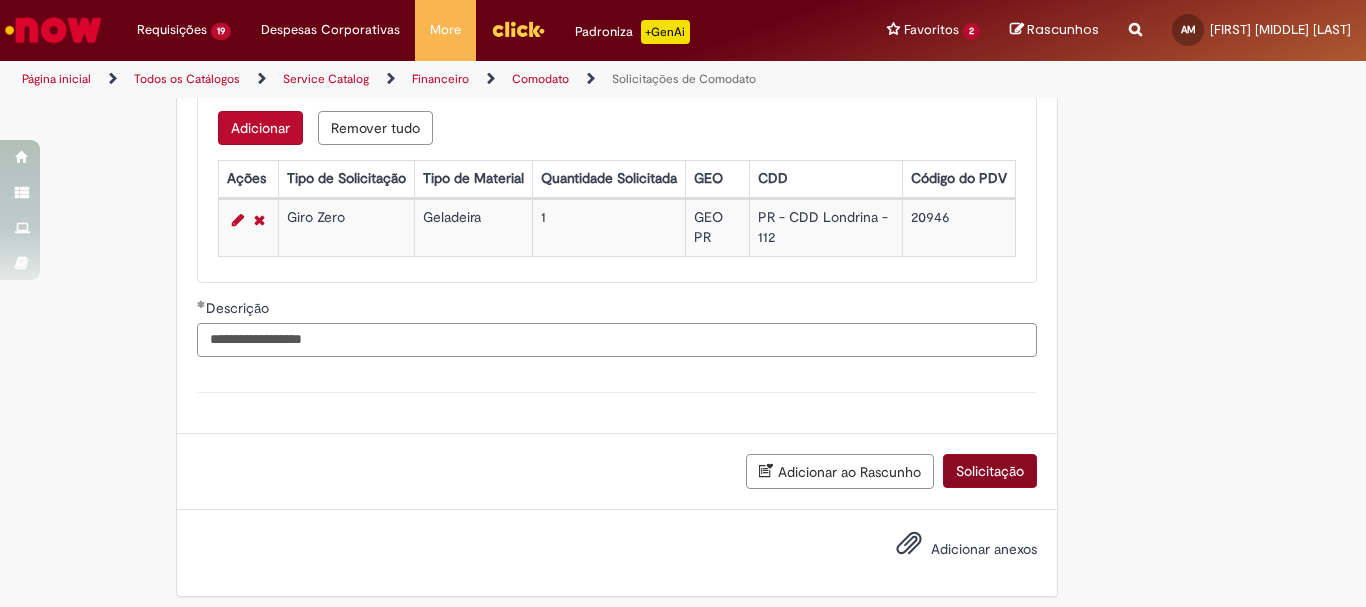 type on "**********" 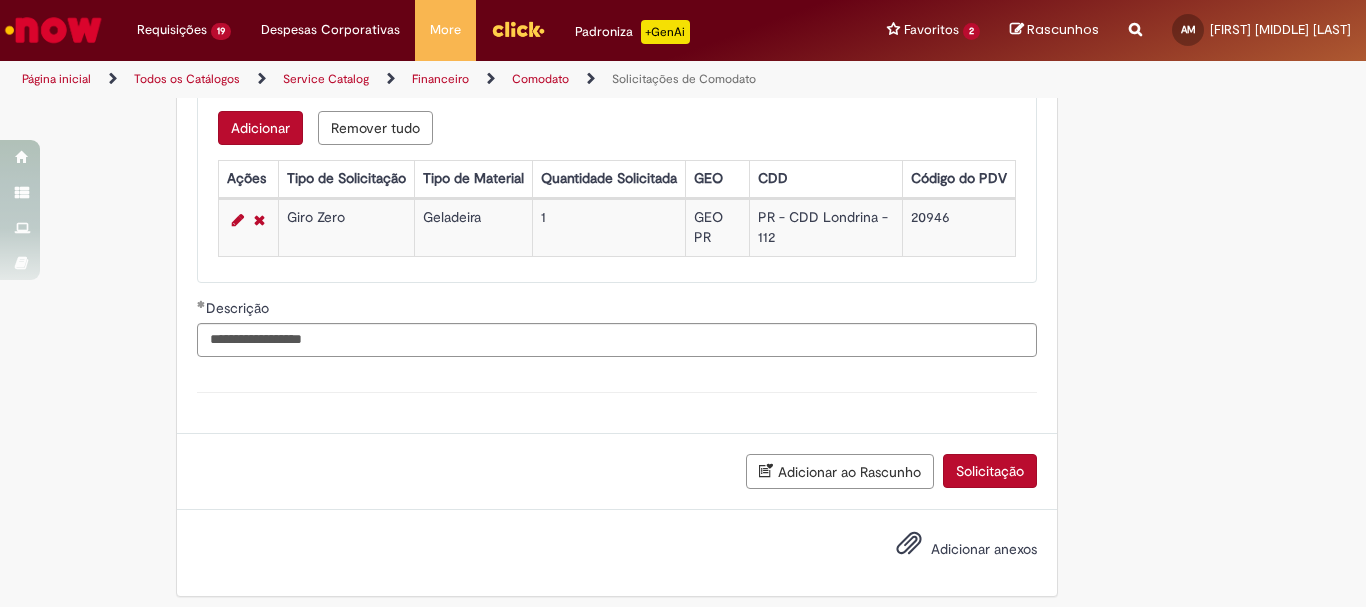 click on "Solicitação" at bounding box center [990, 471] 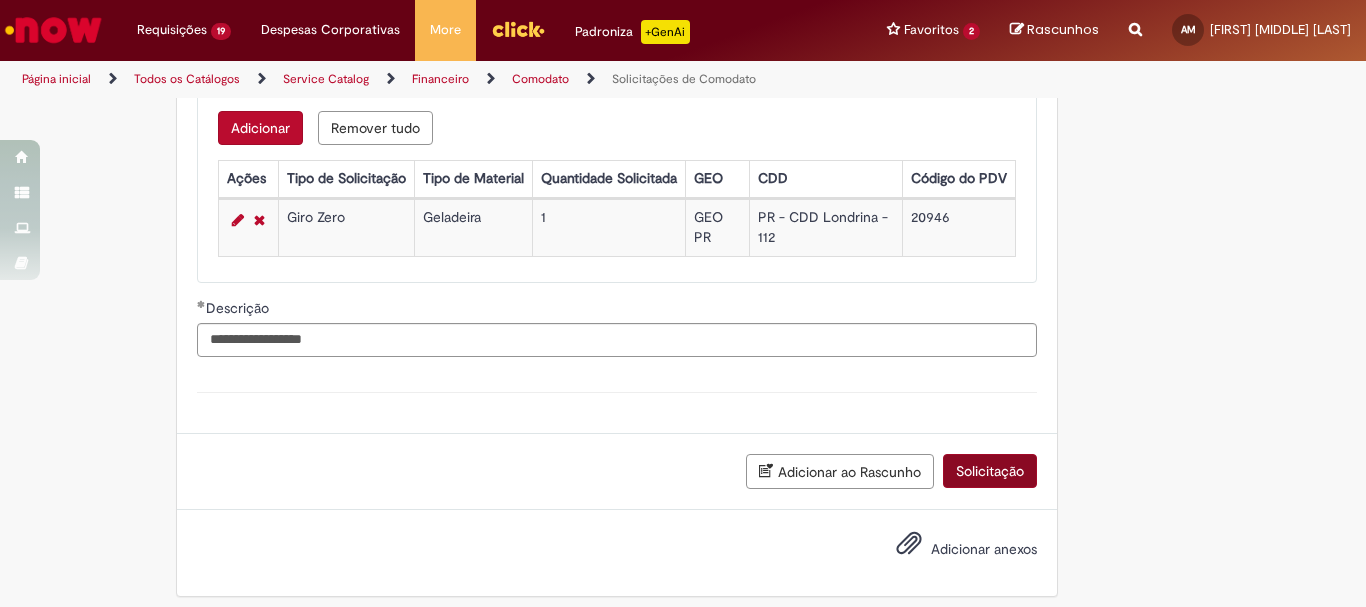 scroll, scrollTop: 664, scrollLeft: 0, axis: vertical 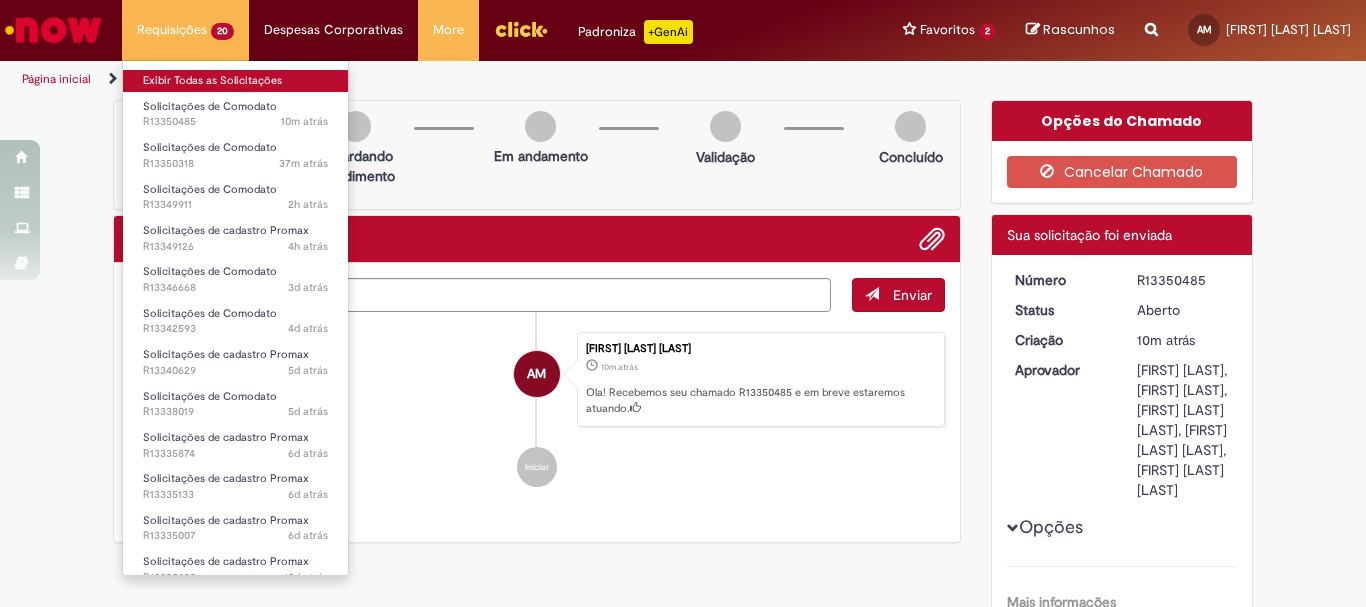 click on "Exibir Todas as Solicitações" at bounding box center [235, 81] 